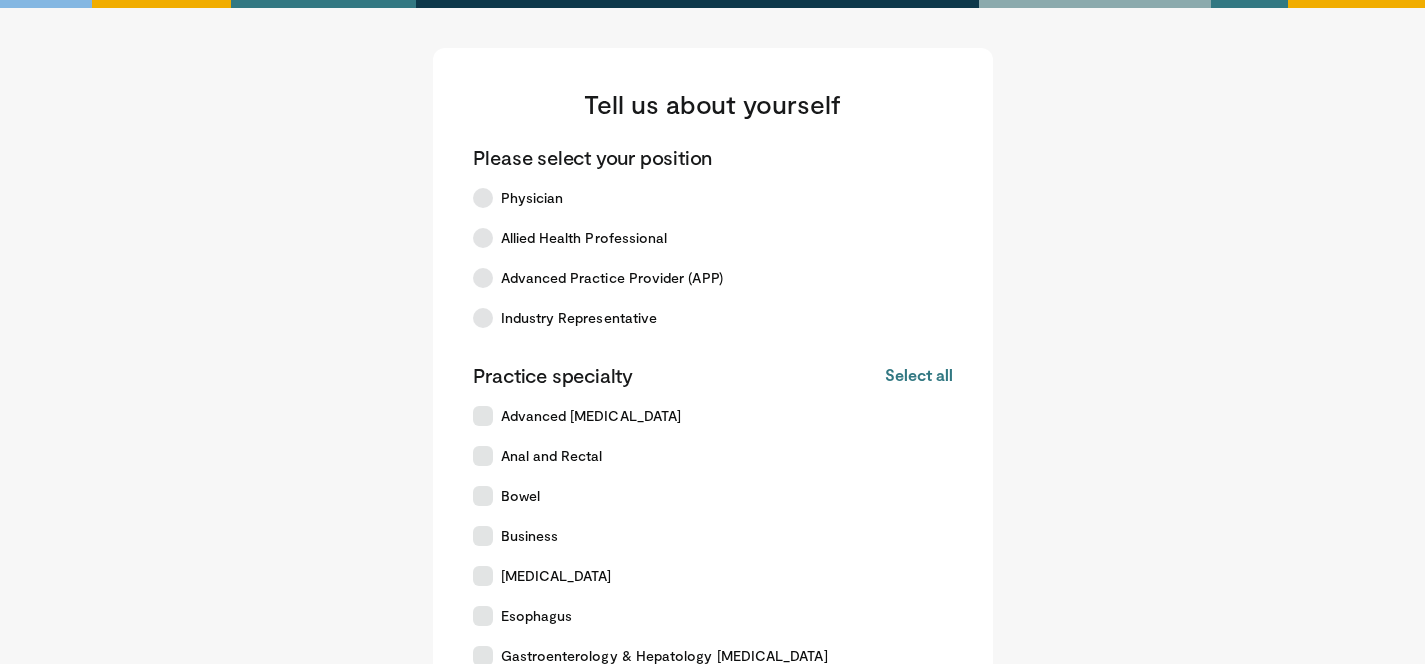 scroll, scrollTop: 0, scrollLeft: 0, axis: both 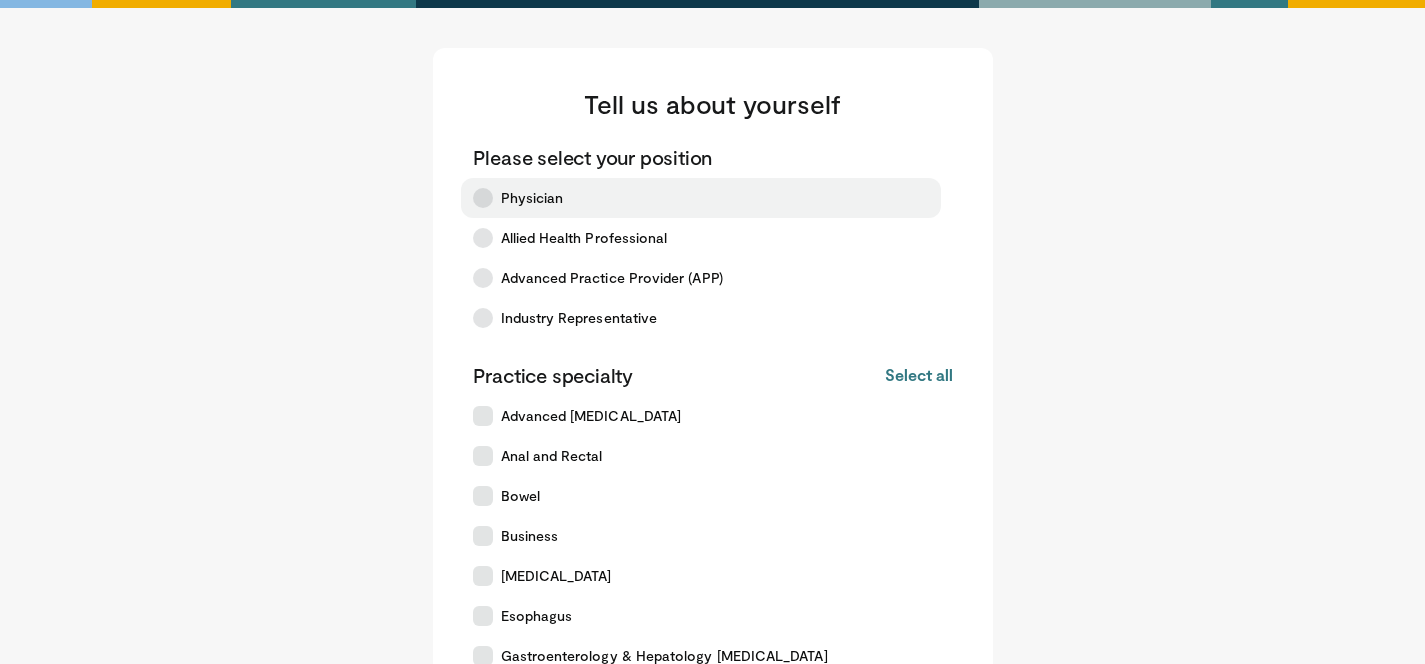 click on "Physician" at bounding box center (532, 198) 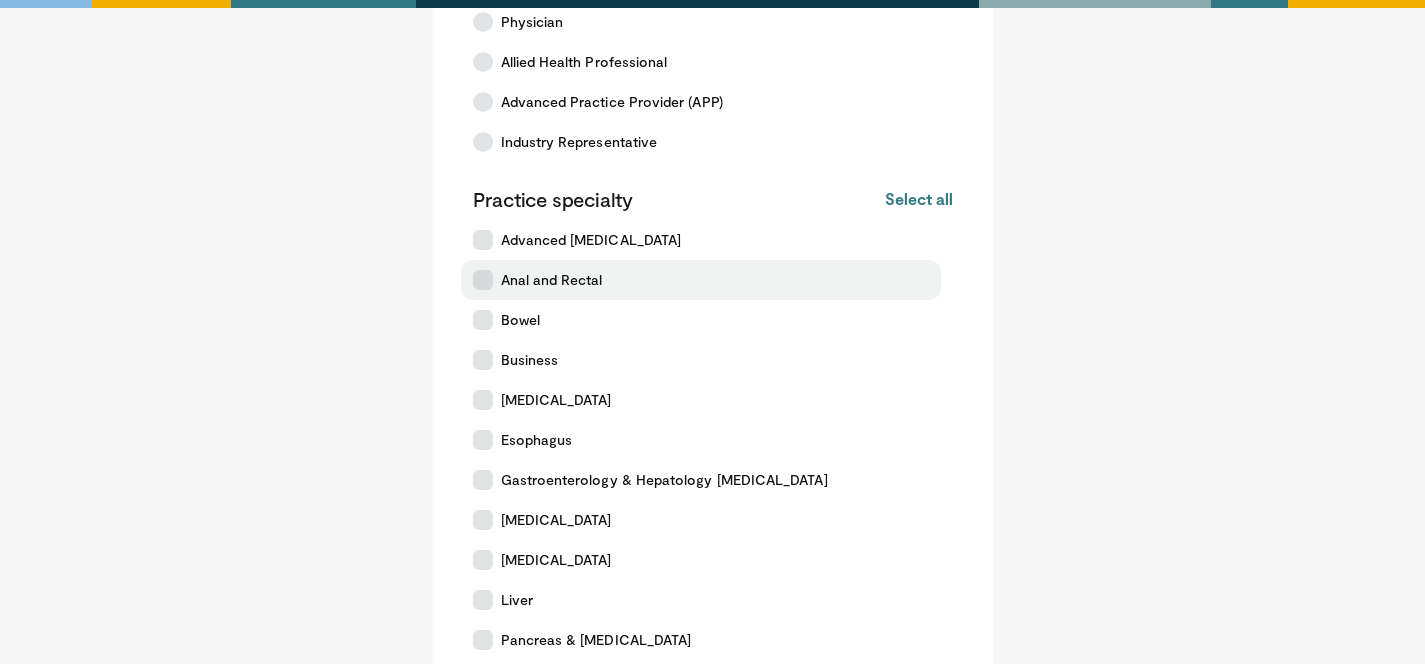 scroll, scrollTop: 212, scrollLeft: 0, axis: vertical 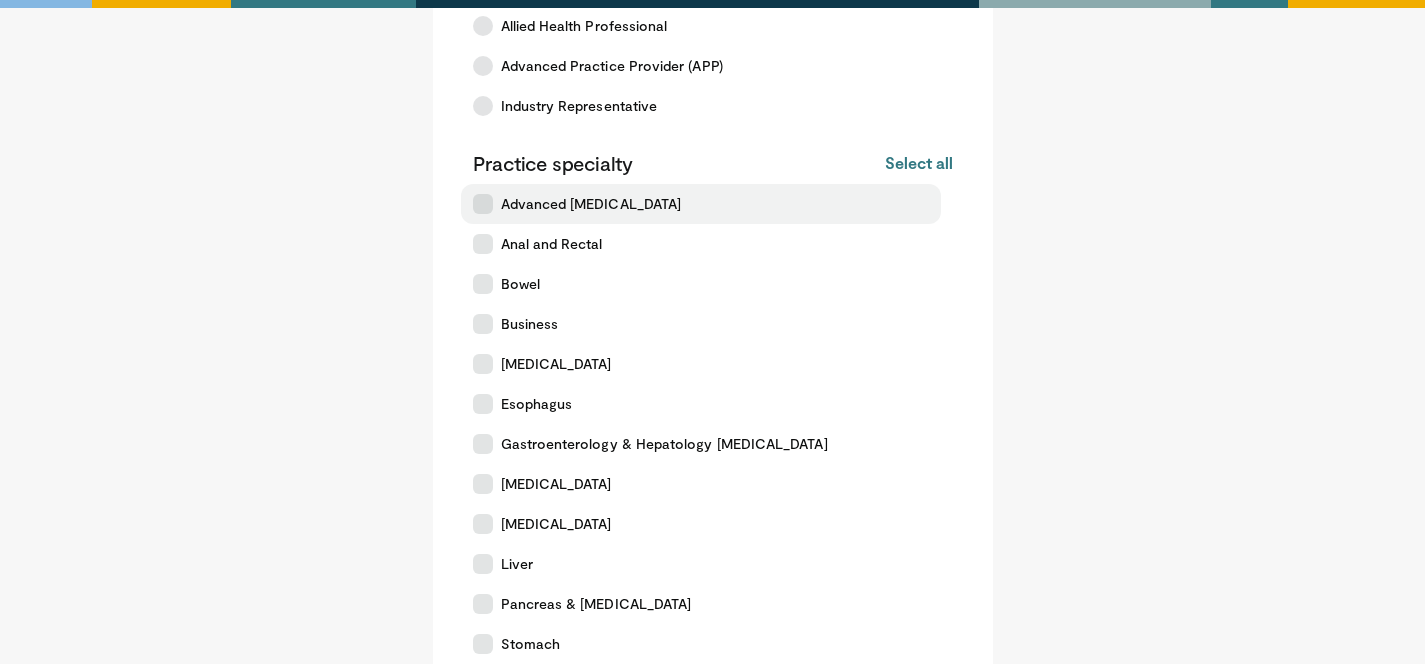 click on "Advanced [MEDICAL_DATA]" at bounding box center [591, 204] 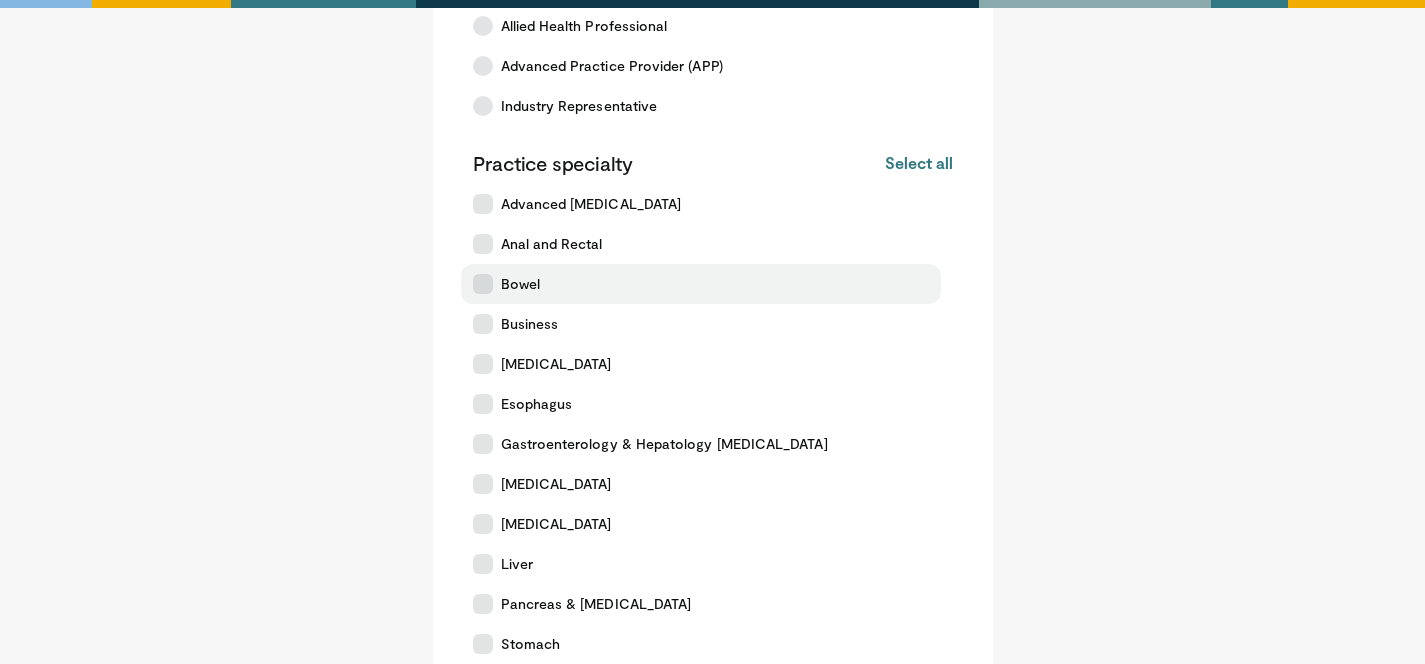 click on "Bowel" at bounding box center [520, 284] 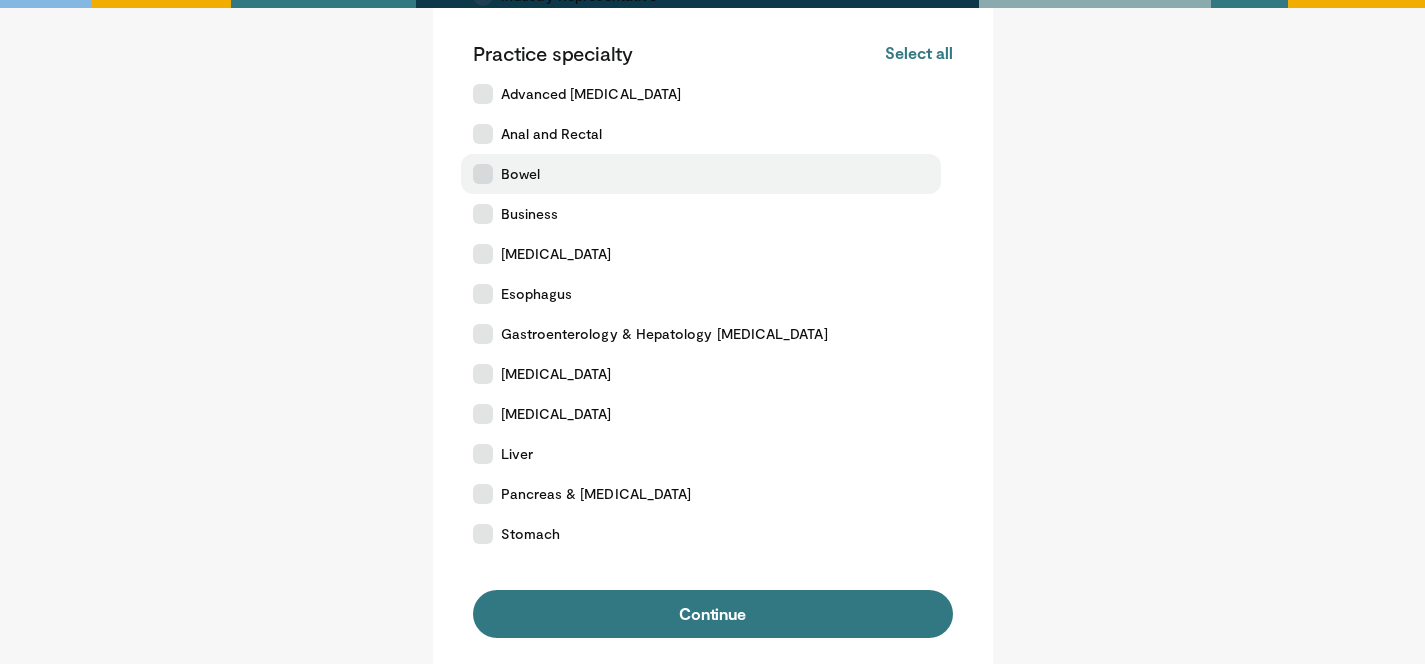 scroll, scrollTop: 325, scrollLeft: 0, axis: vertical 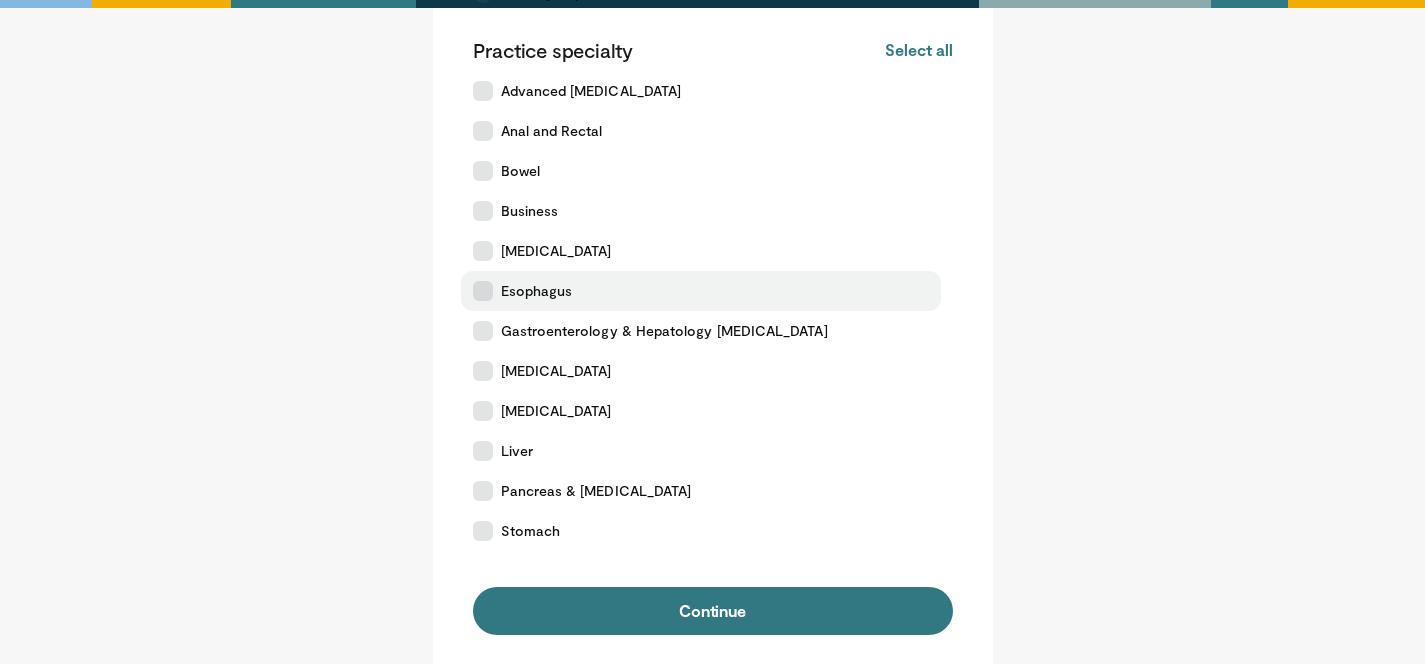 click on "Esophagus" at bounding box center (537, 291) 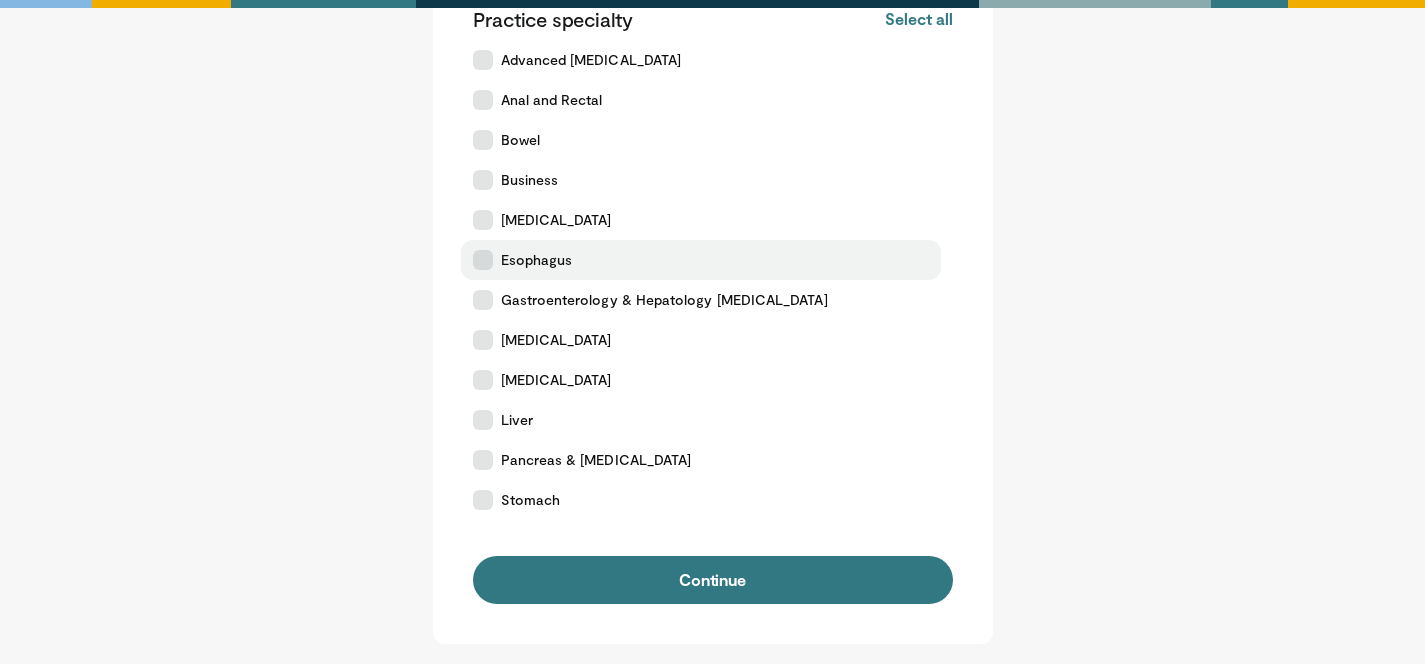 scroll, scrollTop: 361, scrollLeft: 0, axis: vertical 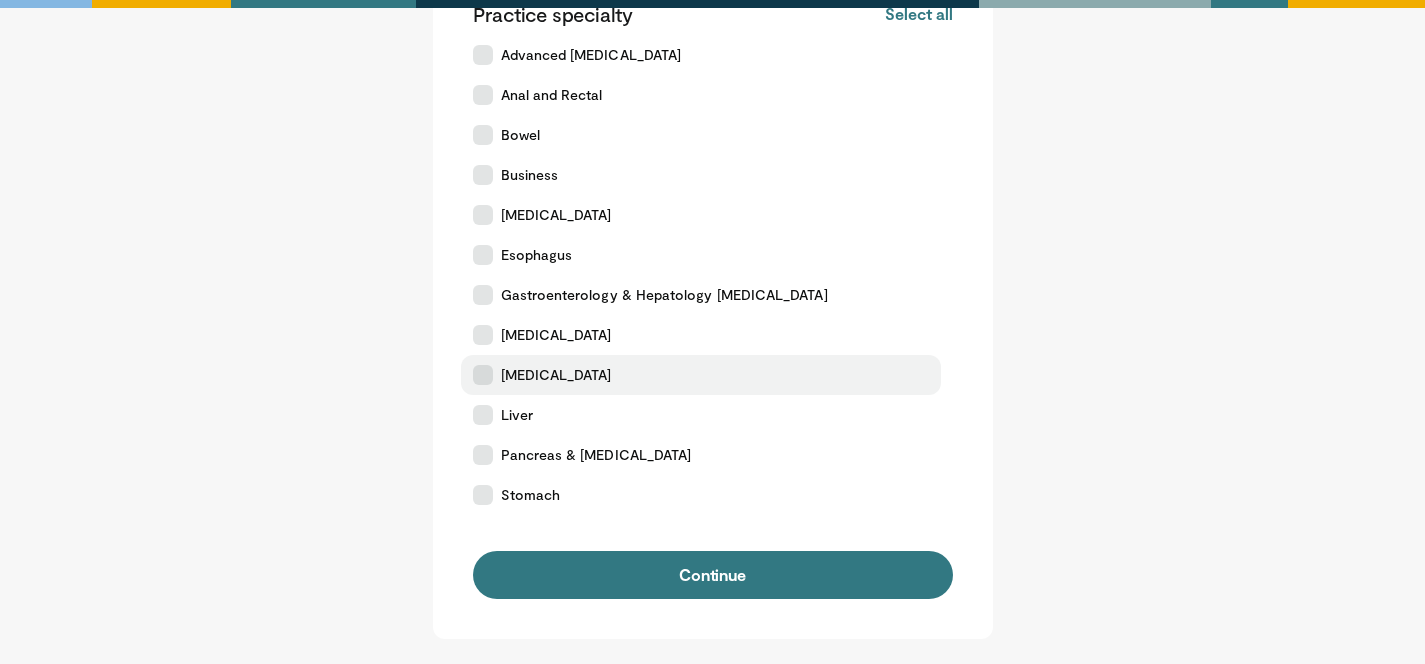 click on "[MEDICAL_DATA]" at bounding box center [556, 375] 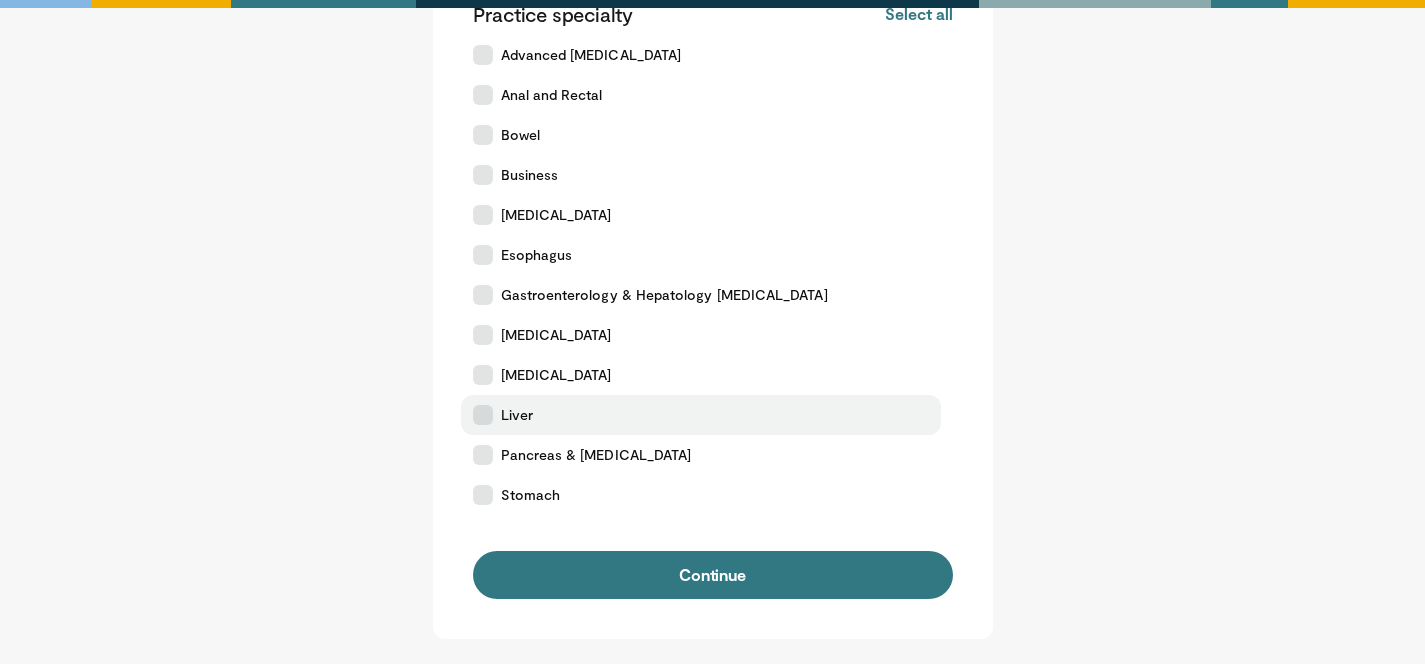 click on "Liver" at bounding box center (701, 415) 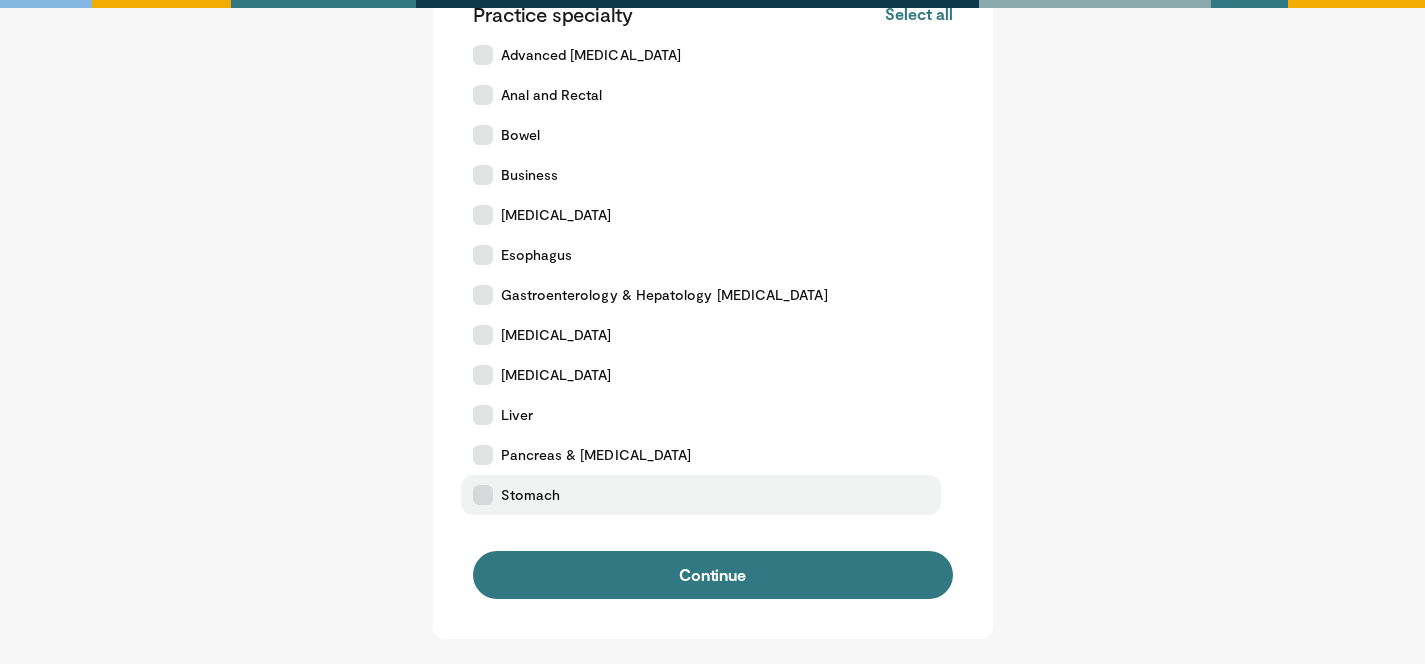 click on "Stomach" at bounding box center (531, 495) 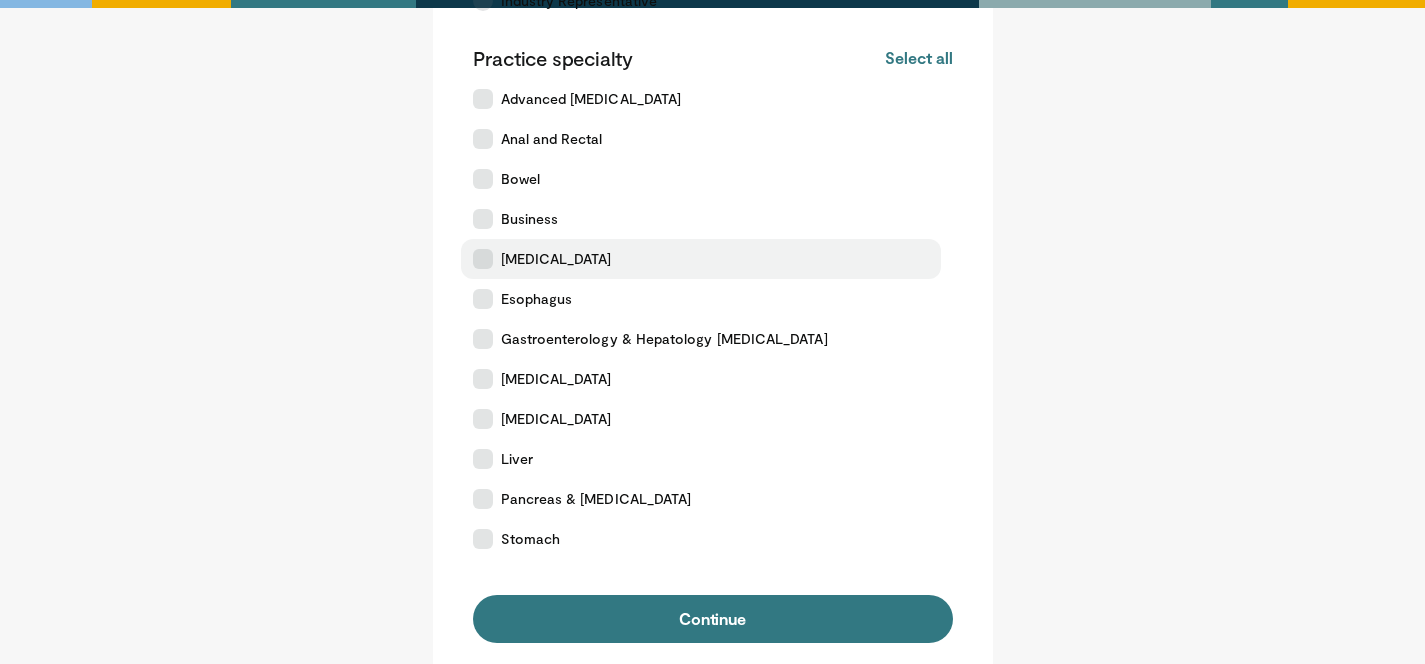 scroll, scrollTop: 324, scrollLeft: 0, axis: vertical 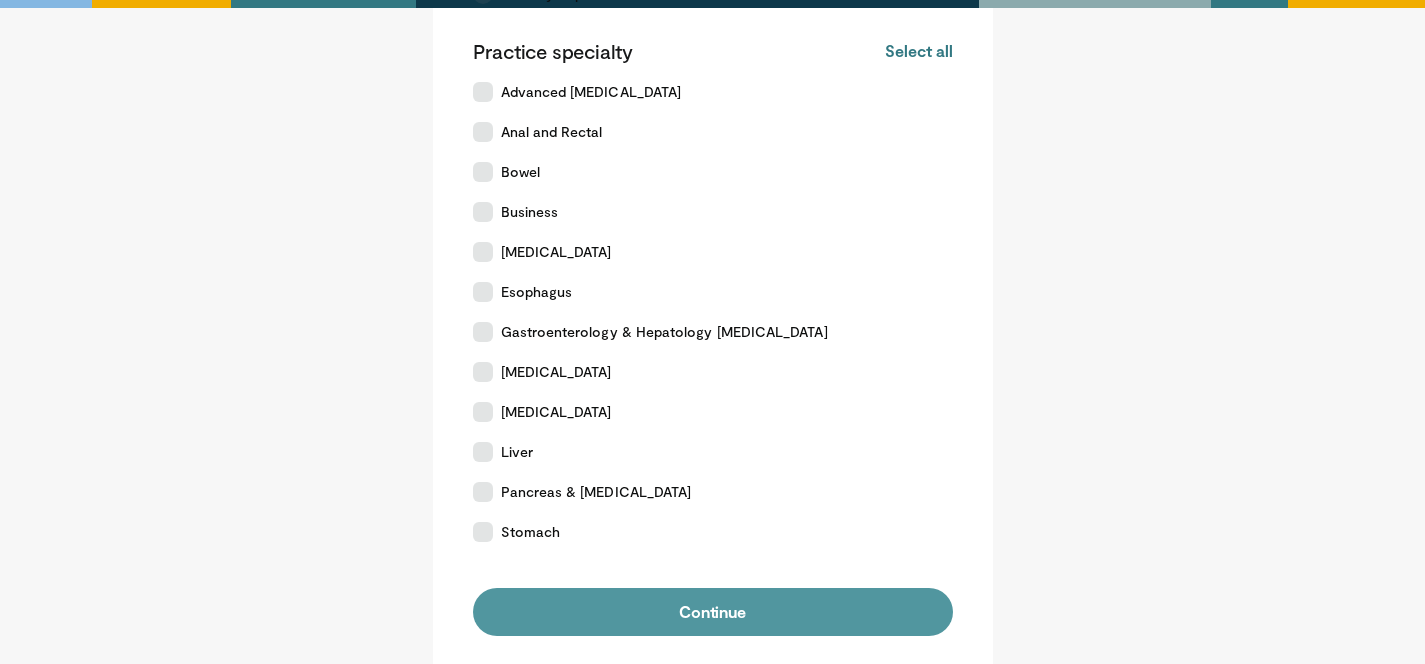 click on "Continue" at bounding box center [713, 612] 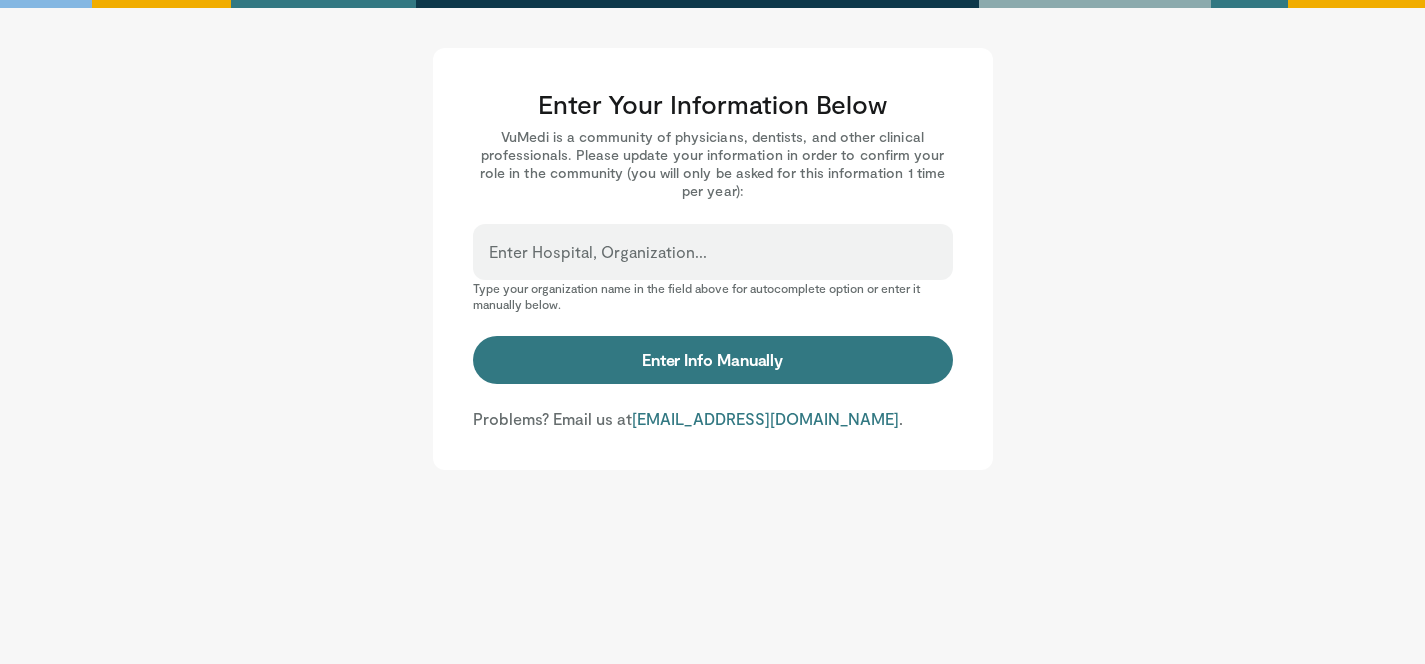 scroll, scrollTop: 0, scrollLeft: 0, axis: both 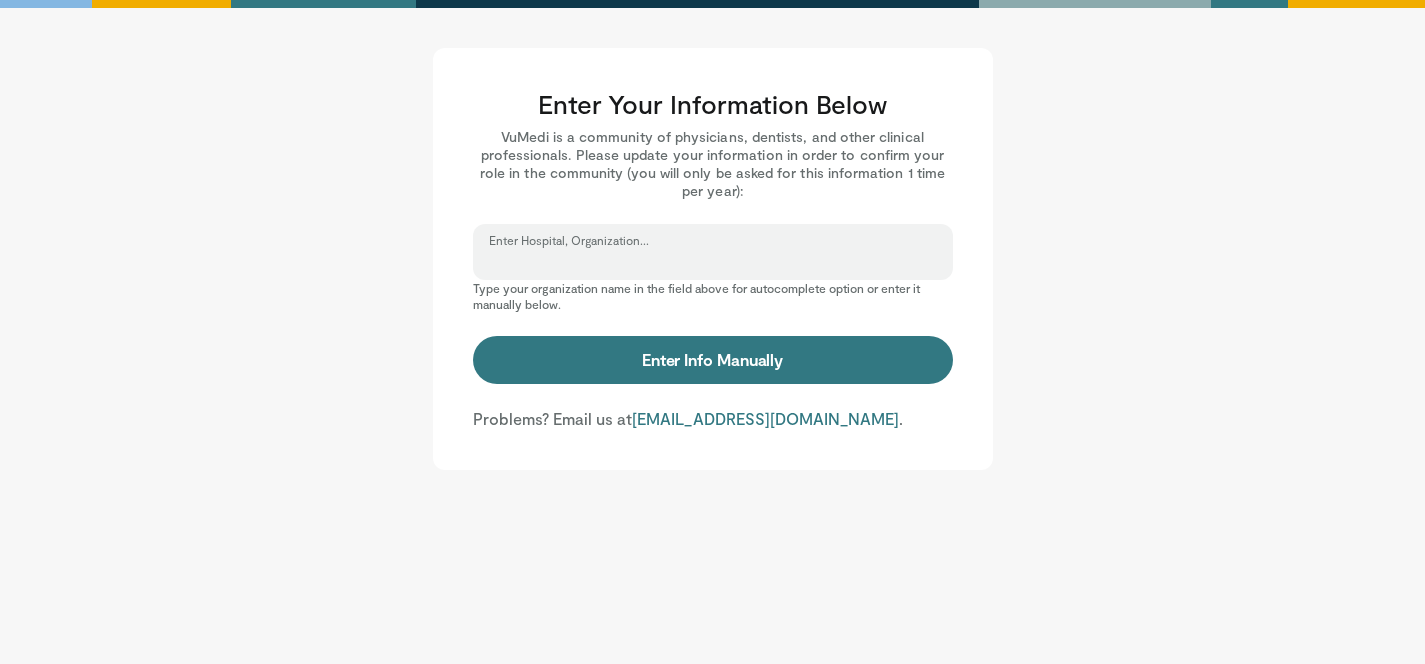 click on "Enter Hospital, Organization..." at bounding box center (713, 261) 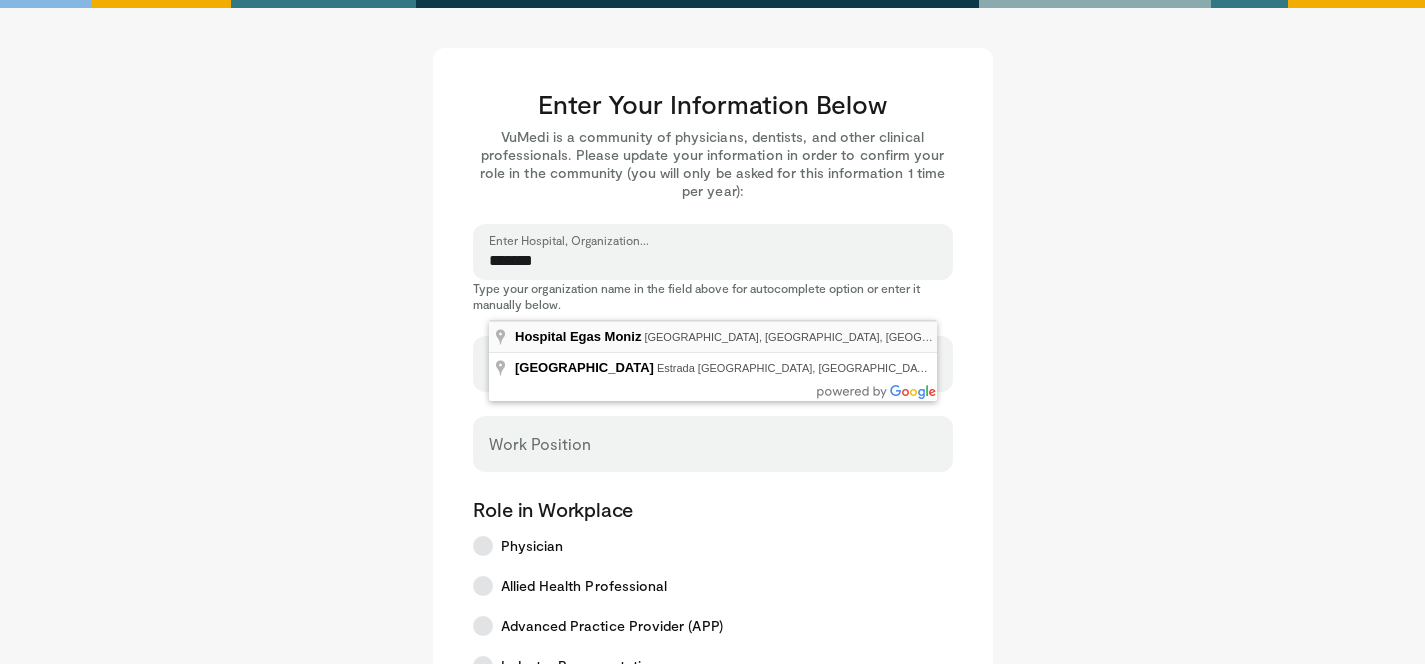 type on "**********" 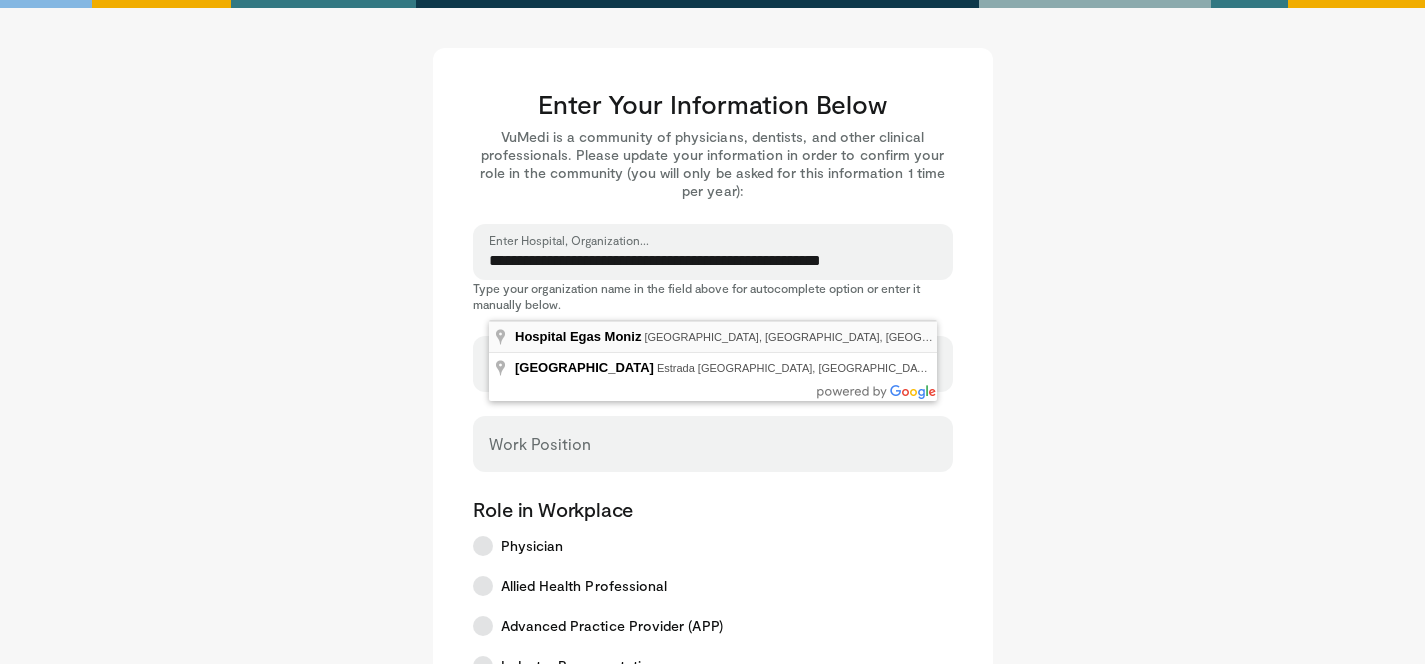 select on "**" 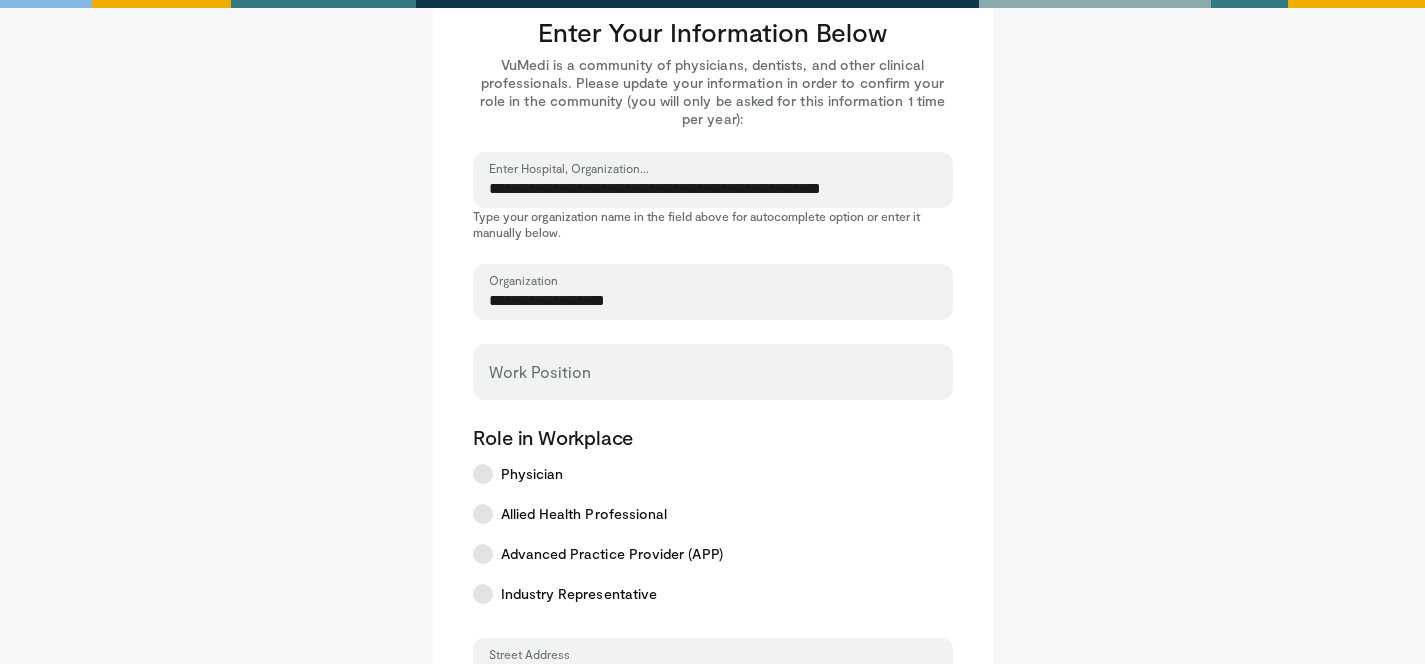 scroll, scrollTop: 83, scrollLeft: 0, axis: vertical 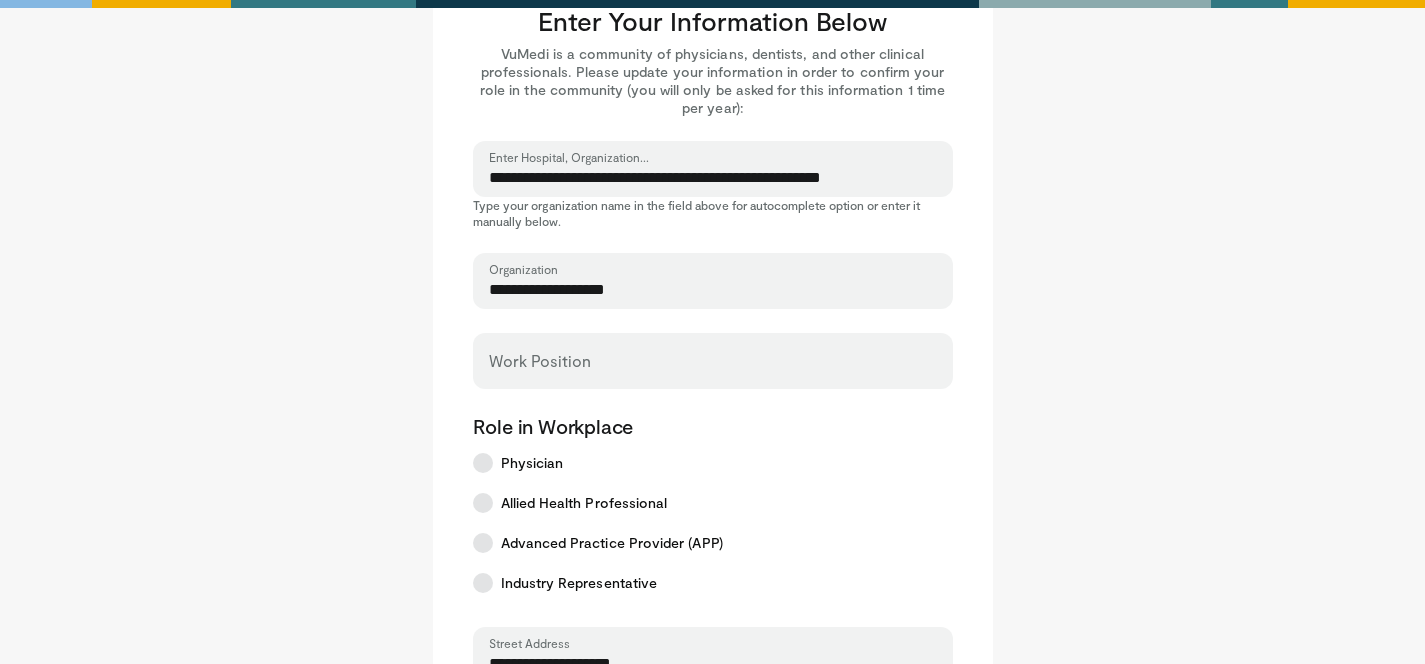 click on "Work Position" at bounding box center (713, 361) 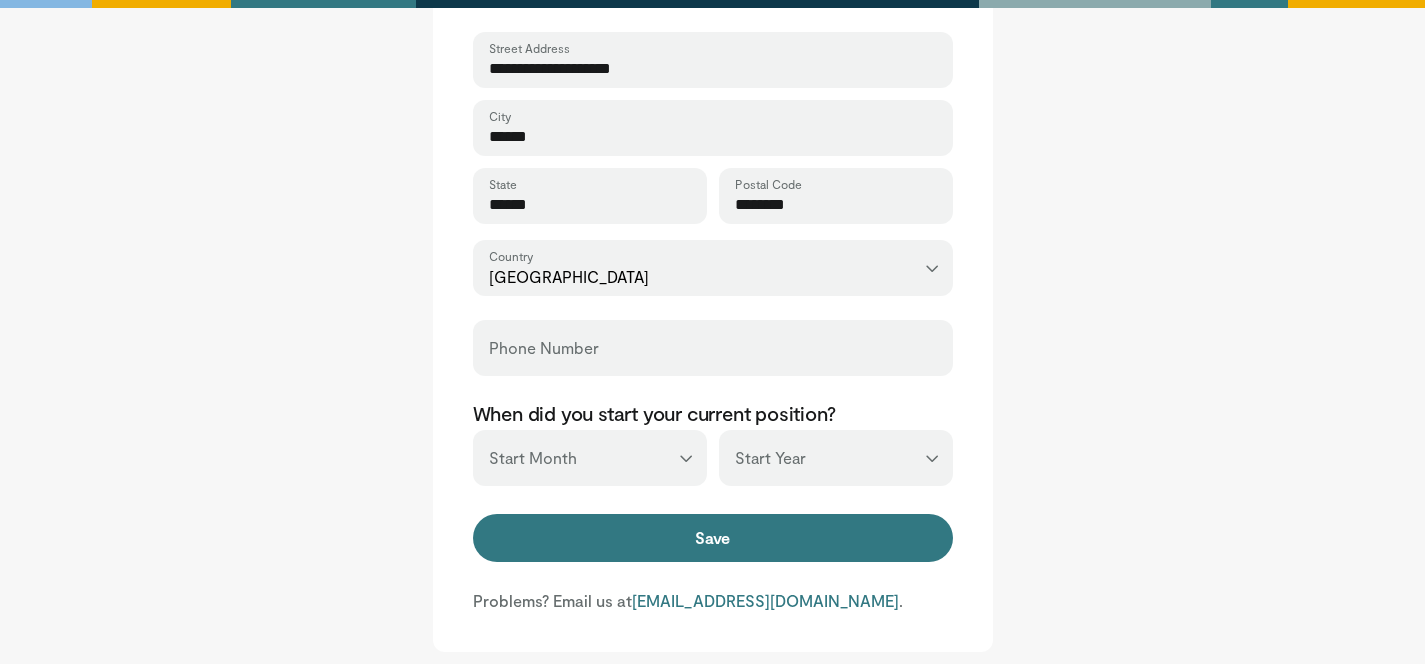 scroll, scrollTop: 680, scrollLeft: 0, axis: vertical 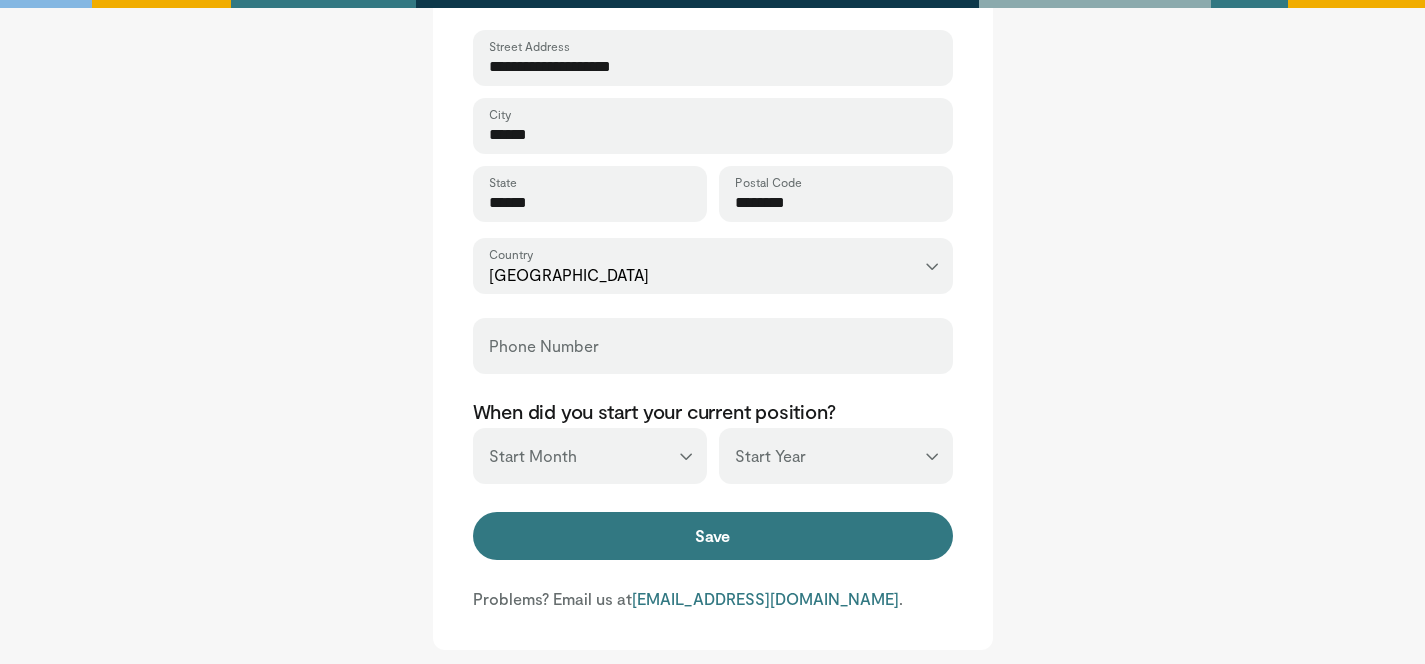 click on "***
****
****
****
****
****
****
****
****
****
****
****
****
****
****
****
****
****
****
****
****
****
****
****
****
****
****
****
****
**** **** **** **** ****" at bounding box center (836, 456) 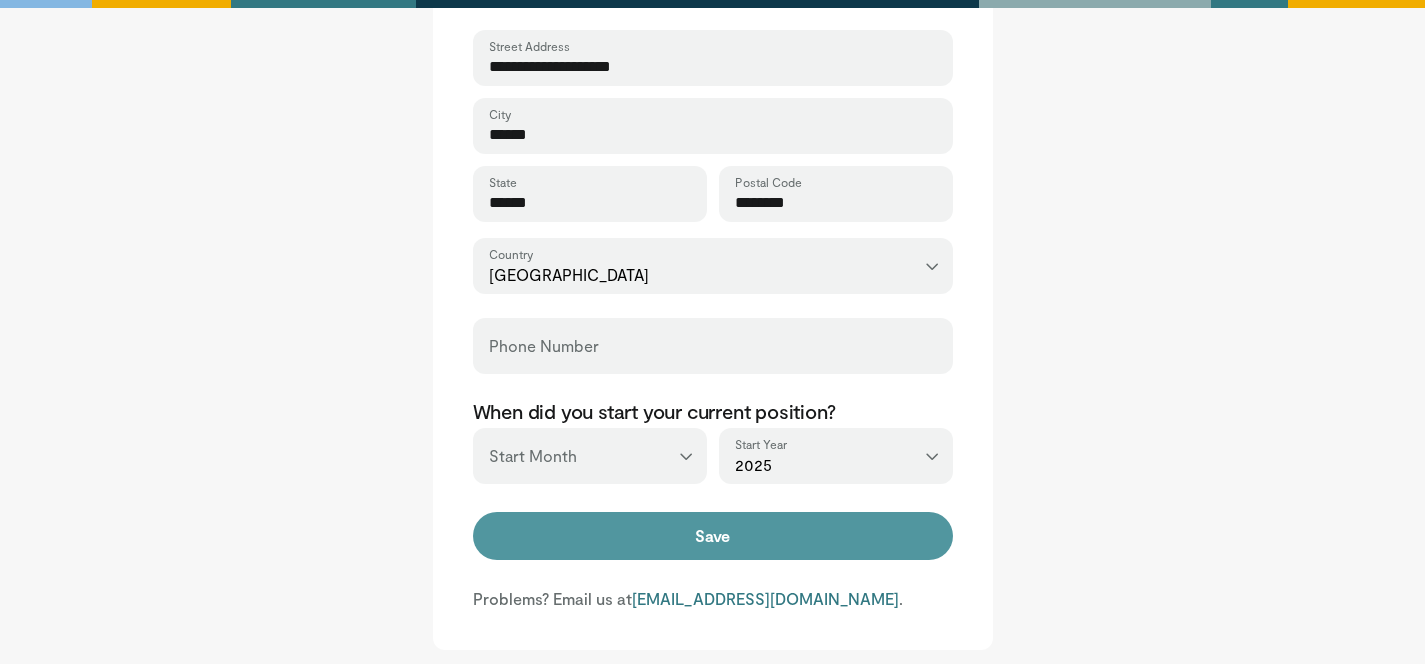 click on "Save" at bounding box center [713, 536] 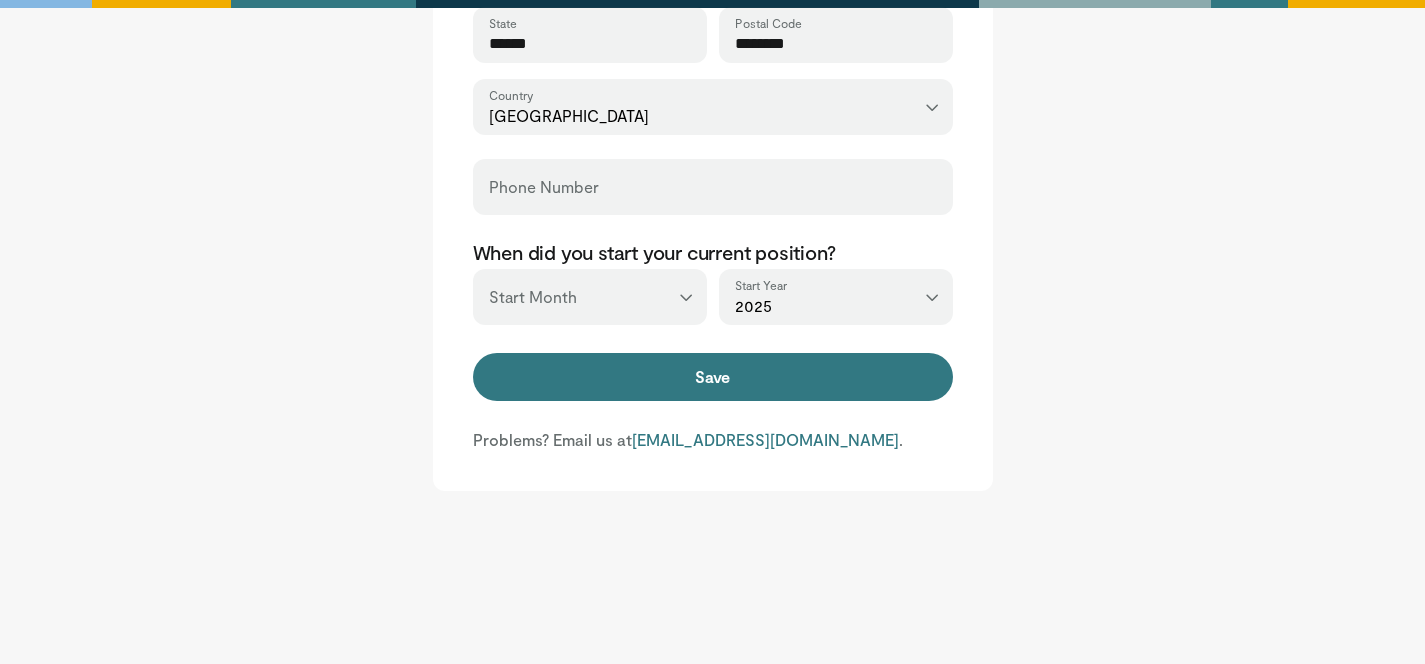 scroll, scrollTop: 810, scrollLeft: 0, axis: vertical 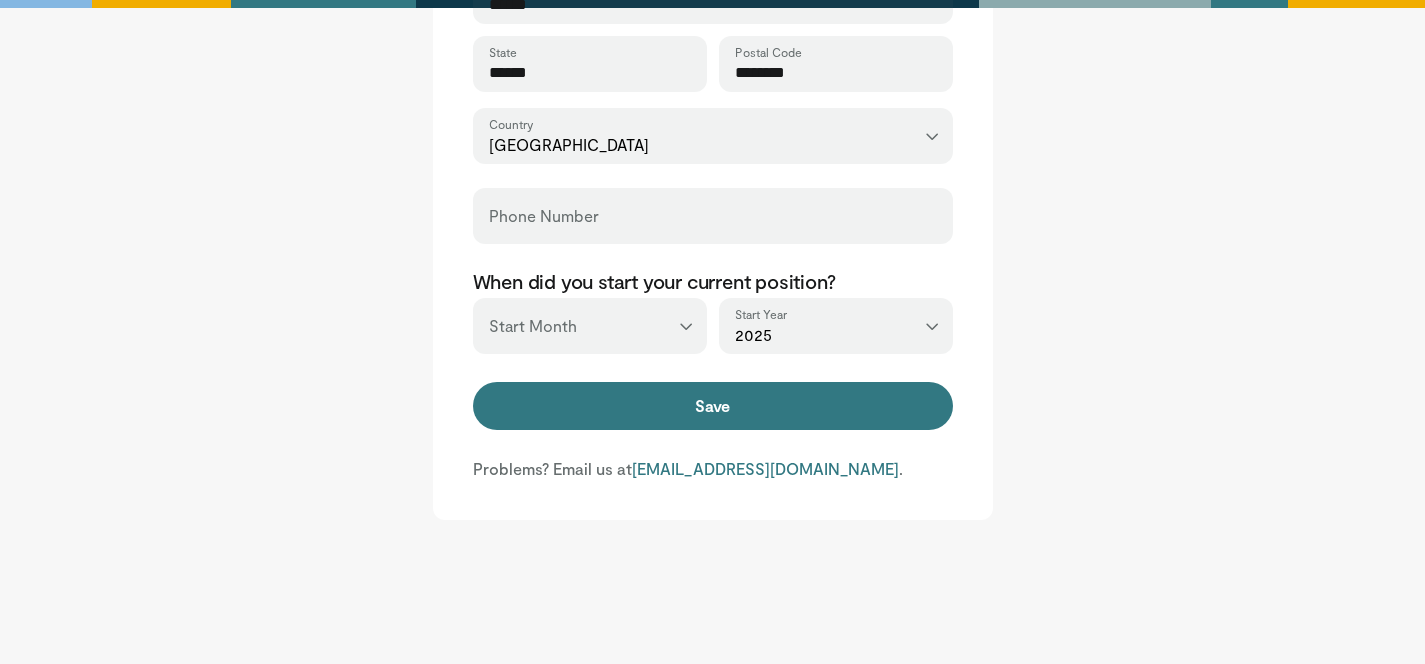type on "**********" 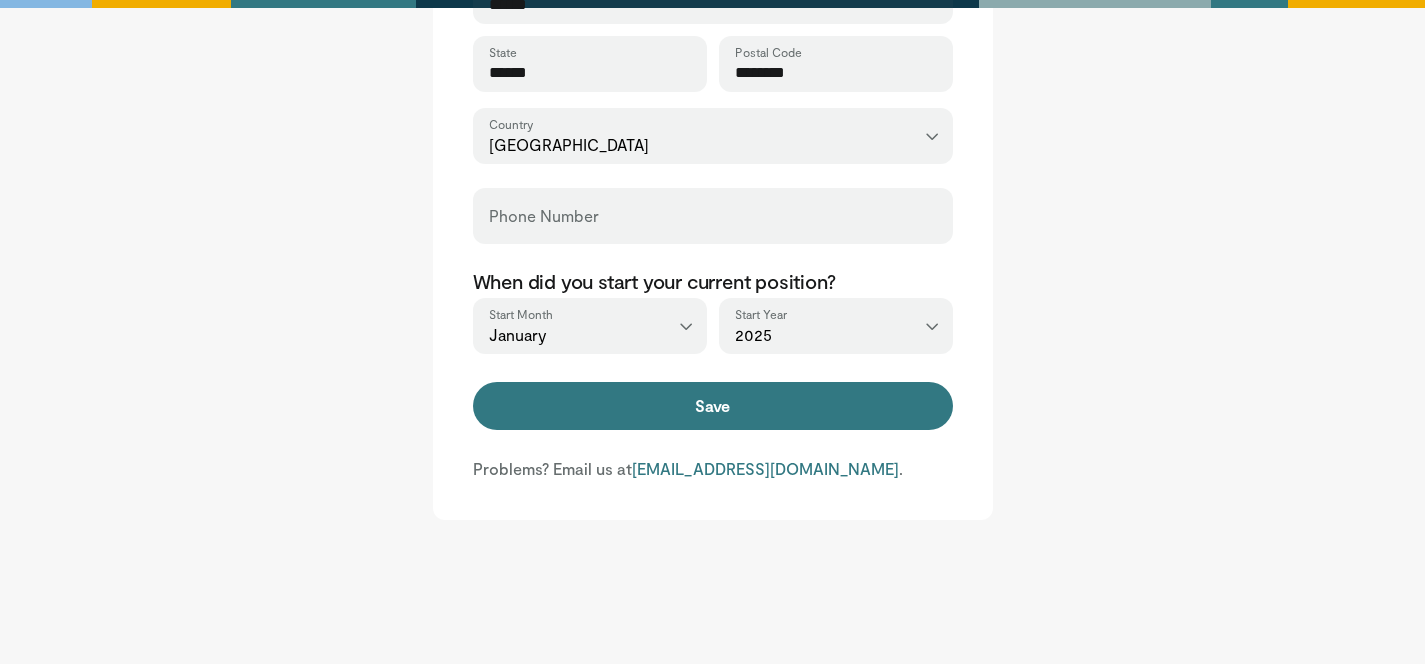 click on "***
*******
********
*****
*****
***
****
****
******
*********
*******
********
********" at bounding box center (590, 326) 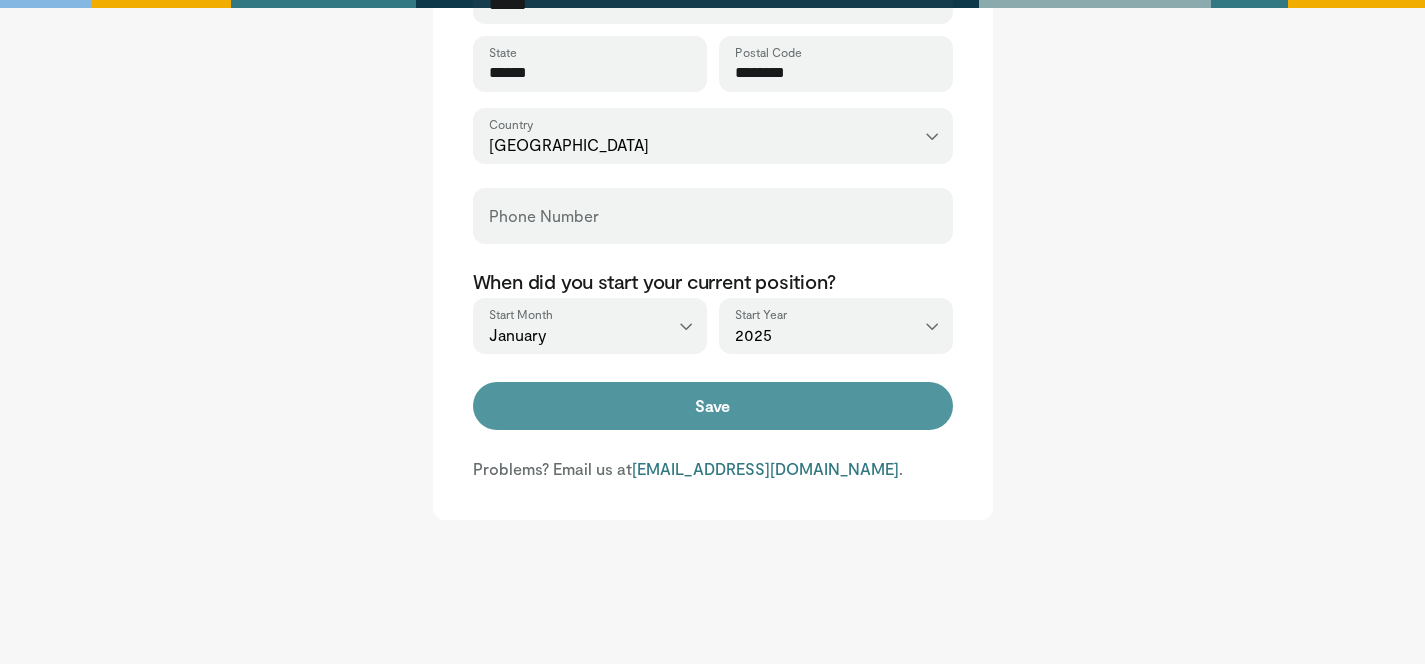 click on "Save" at bounding box center [713, 406] 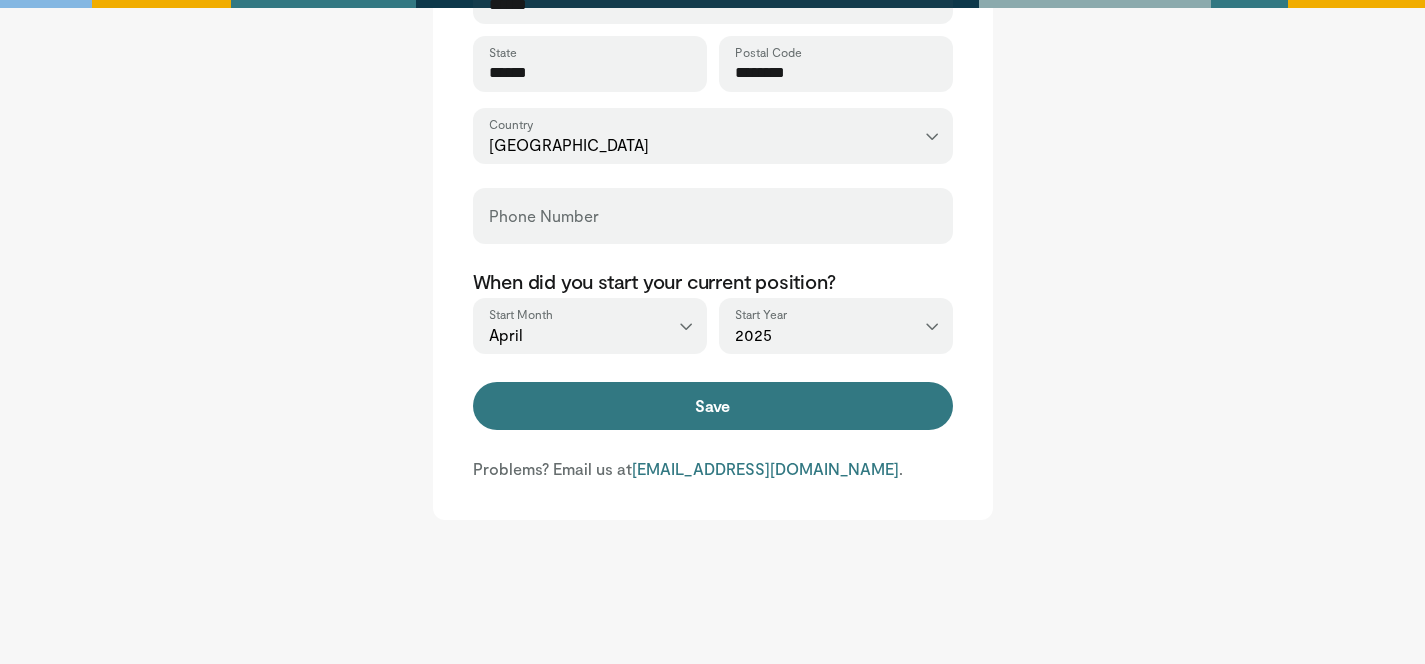 click on "Phone Number" at bounding box center (713, 216) 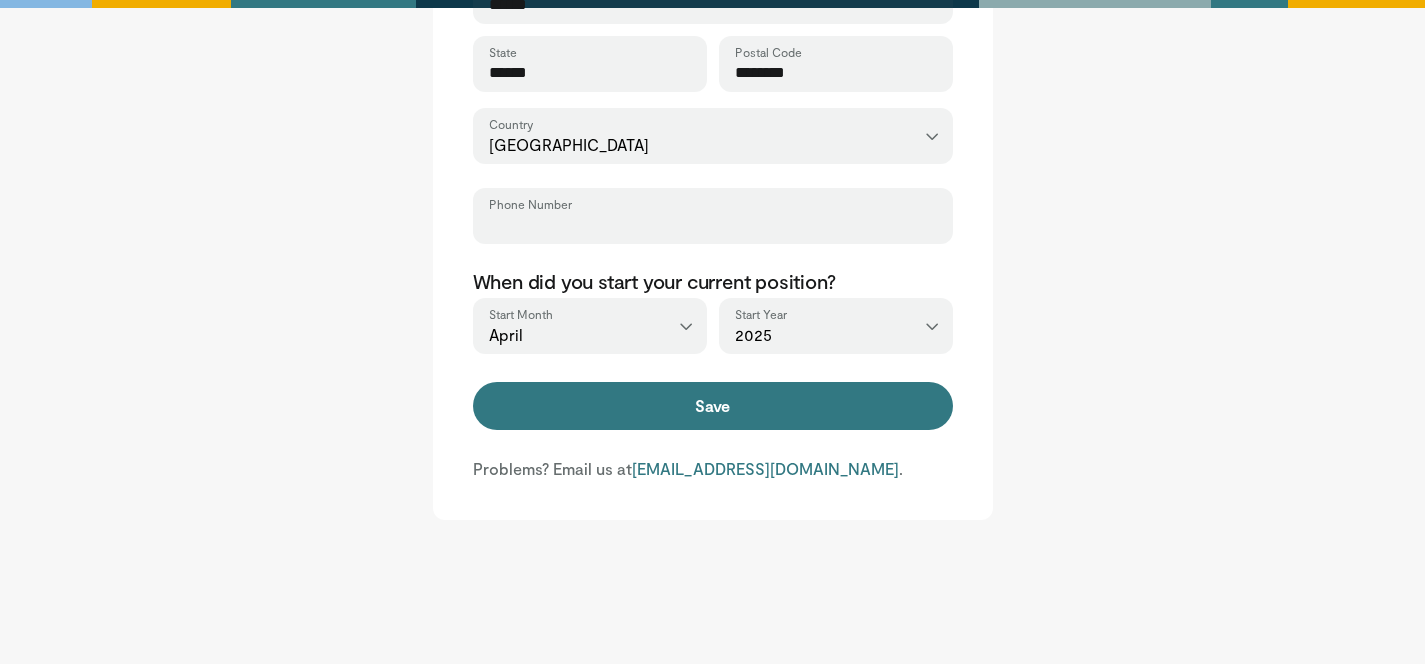 click on "Phone Number" at bounding box center [713, 225] 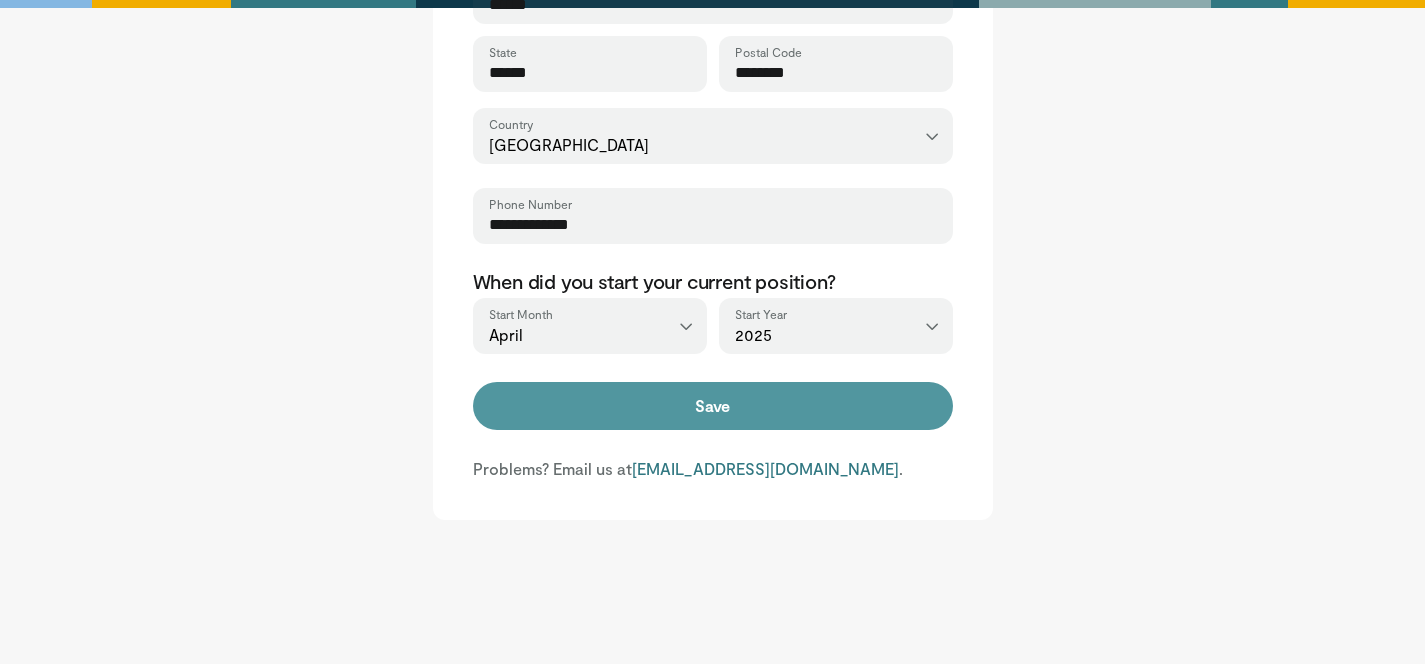 type on "**********" 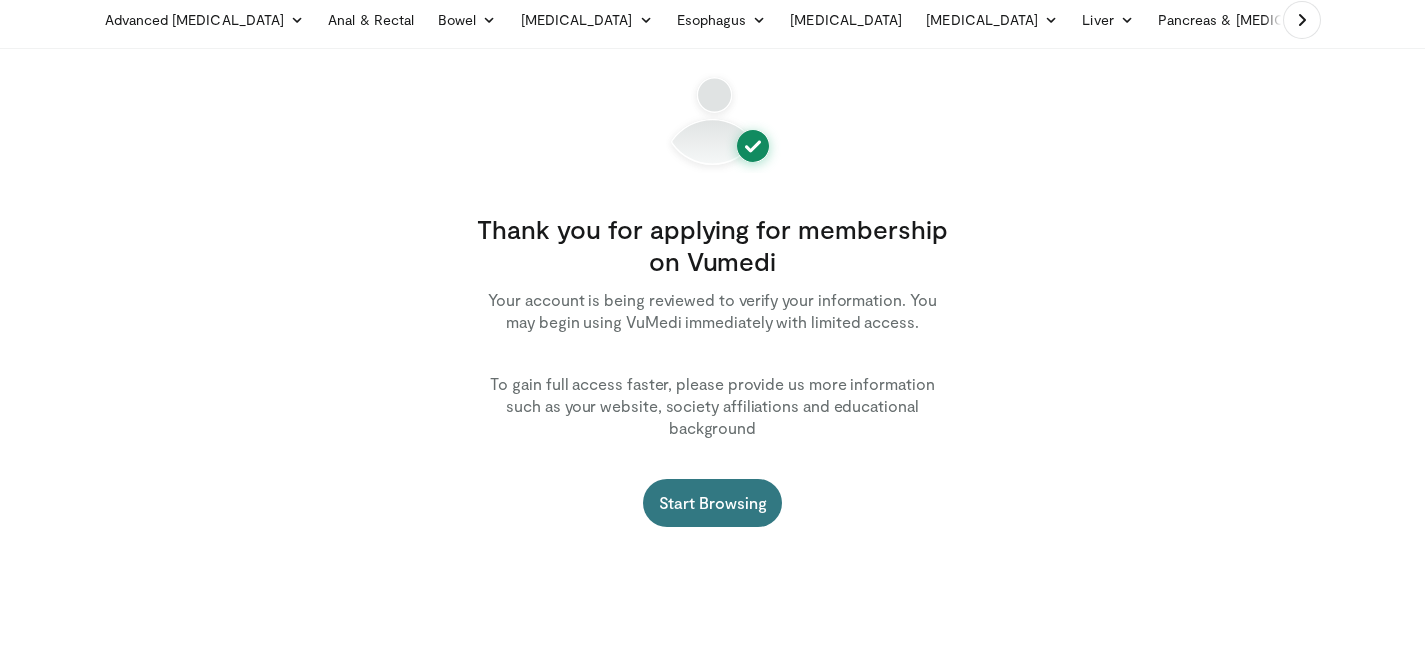 scroll, scrollTop: 0, scrollLeft: 0, axis: both 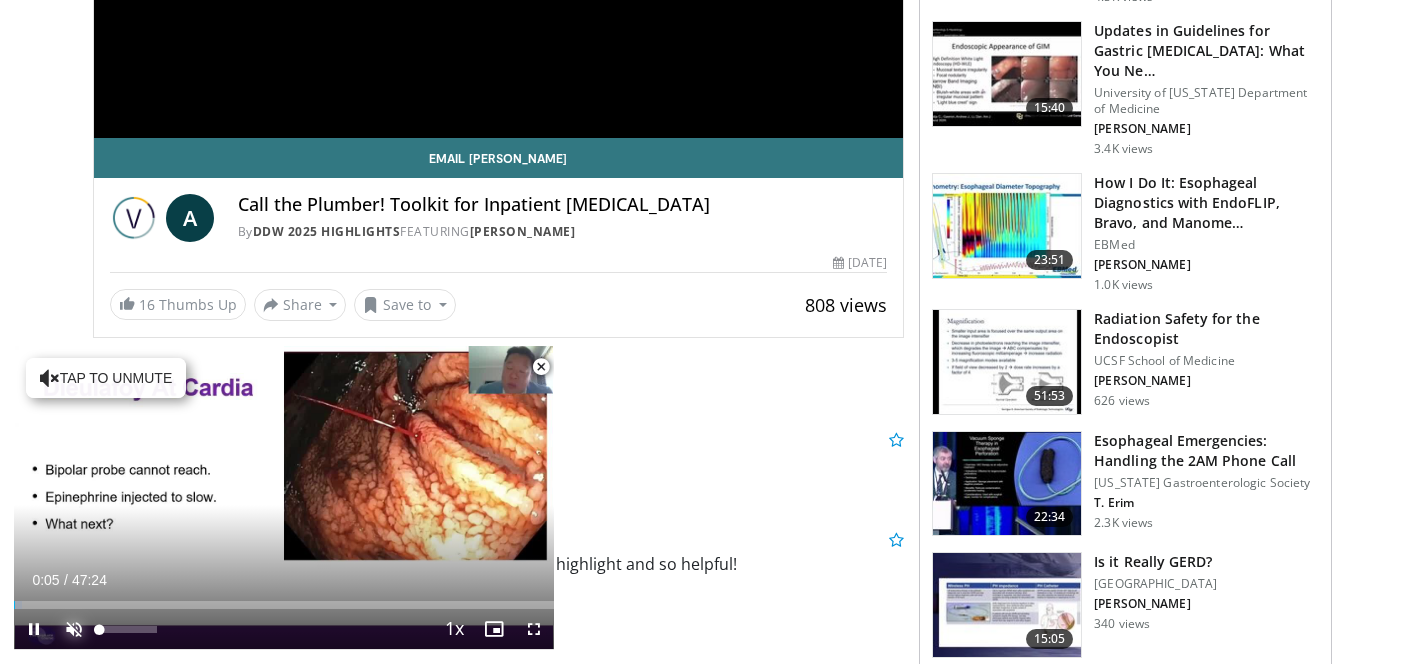 click at bounding box center (74, 629) 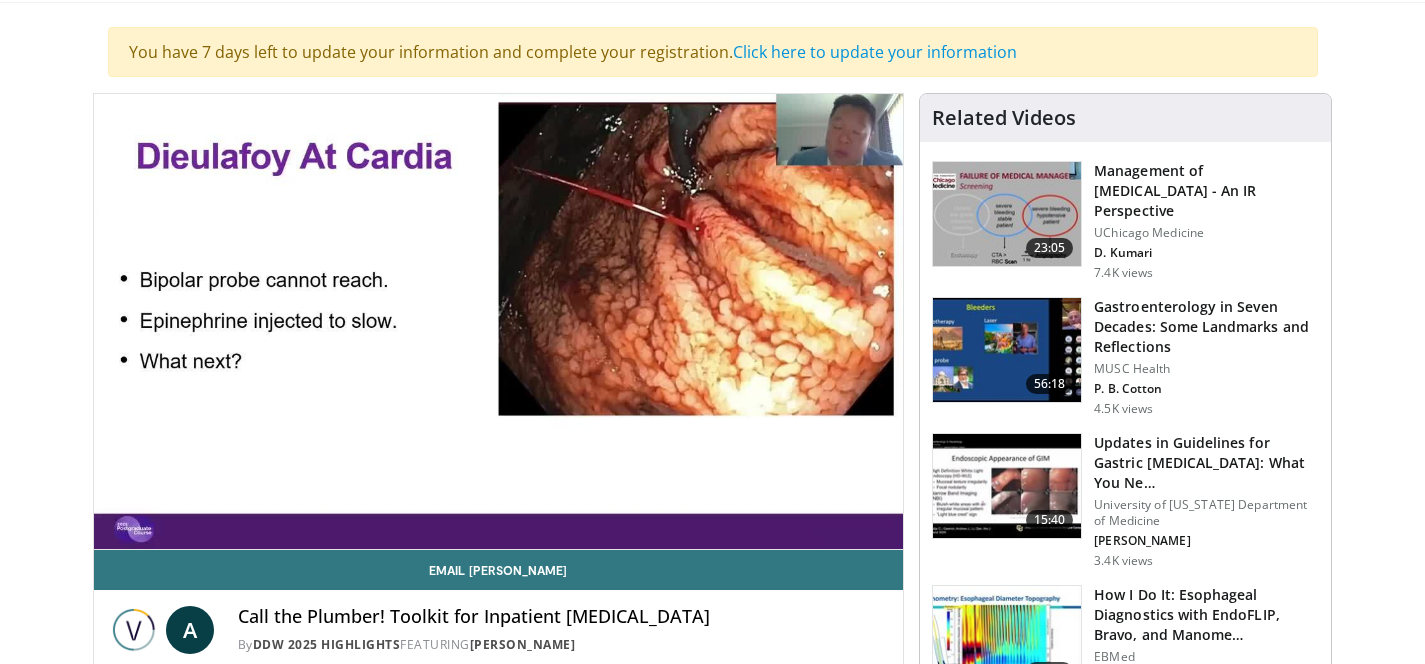 scroll, scrollTop: 102, scrollLeft: 0, axis: vertical 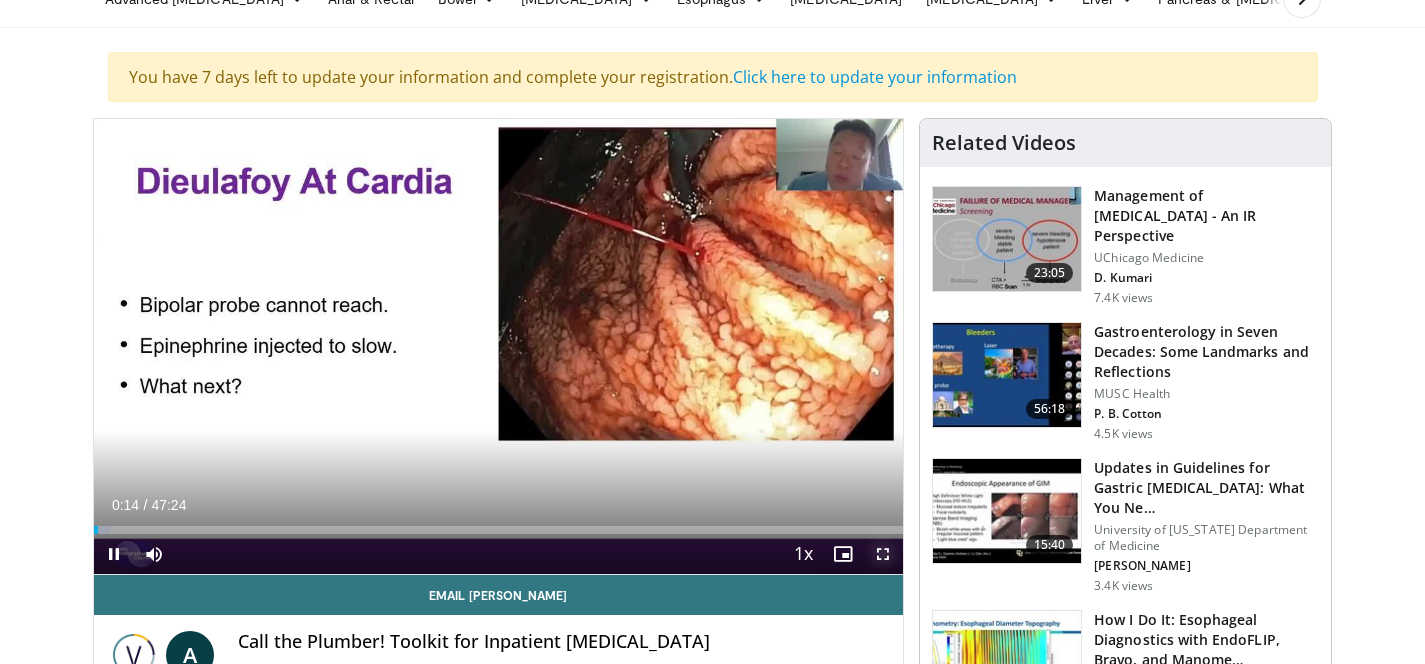 click at bounding box center [883, 554] 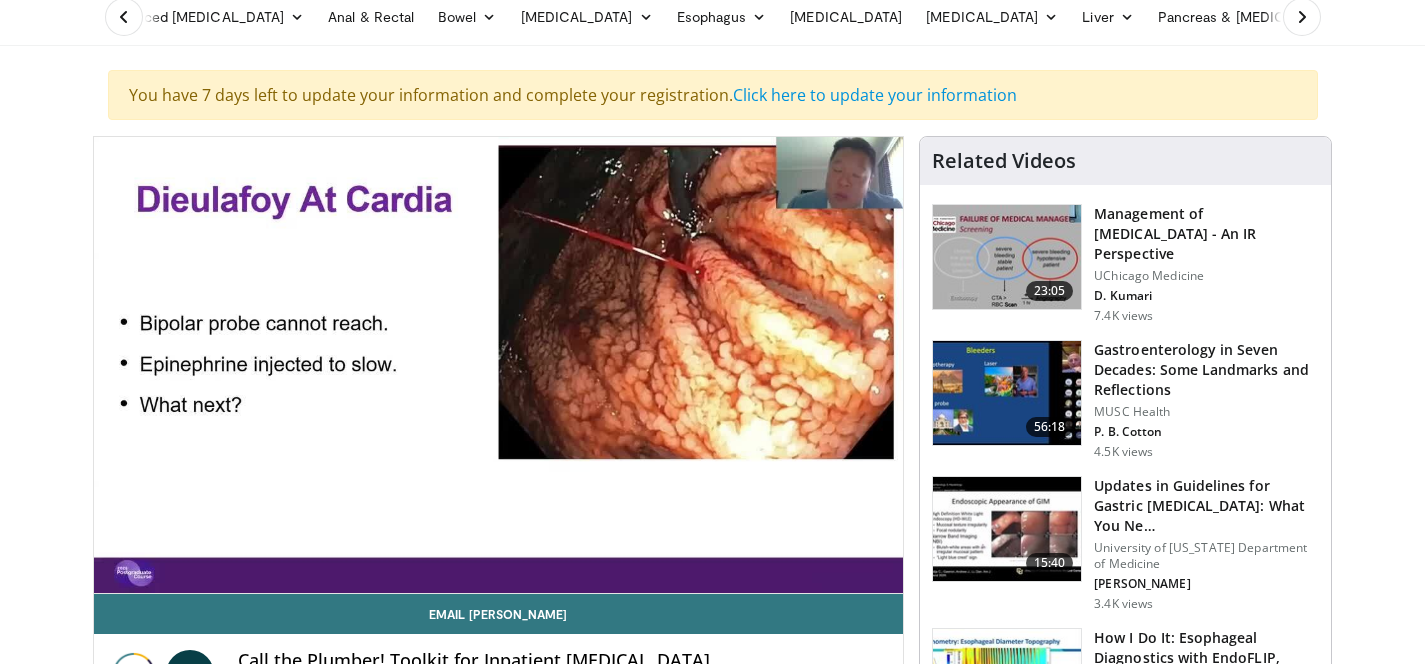 scroll, scrollTop: 81, scrollLeft: 0, axis: vertical 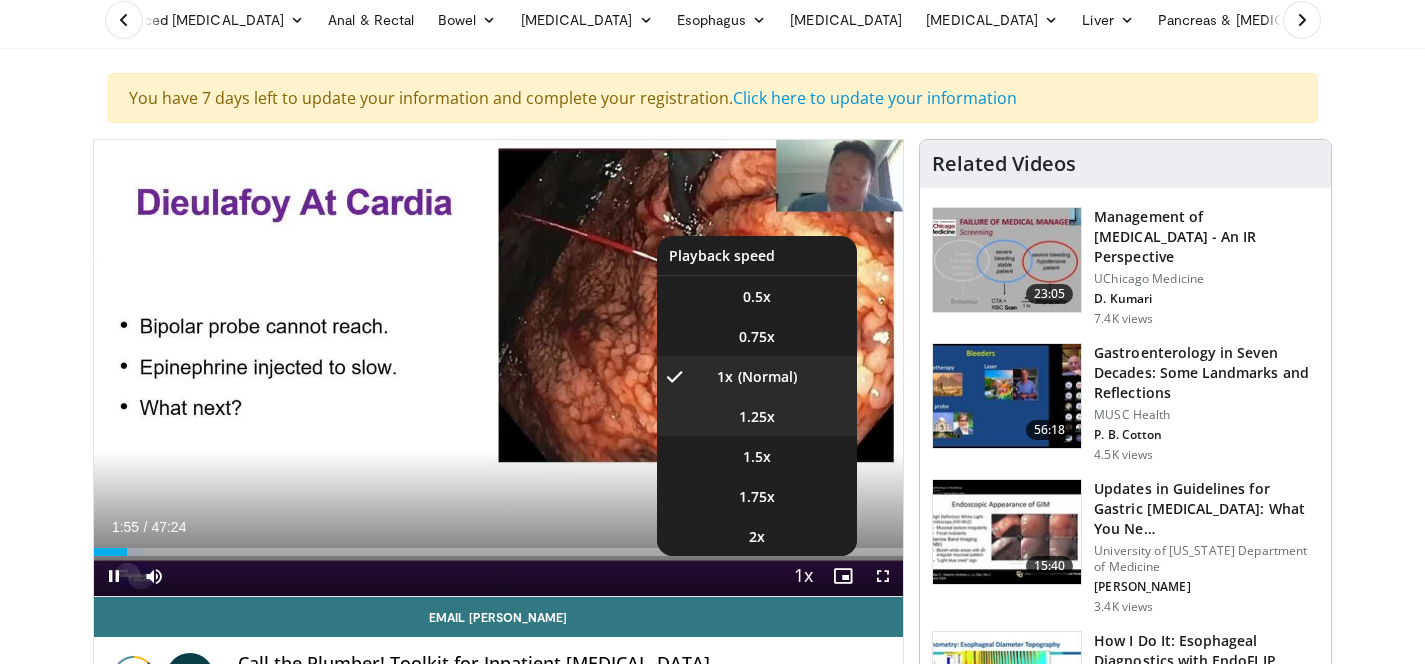 click on "1.25x" at bounding box center [757, 417] 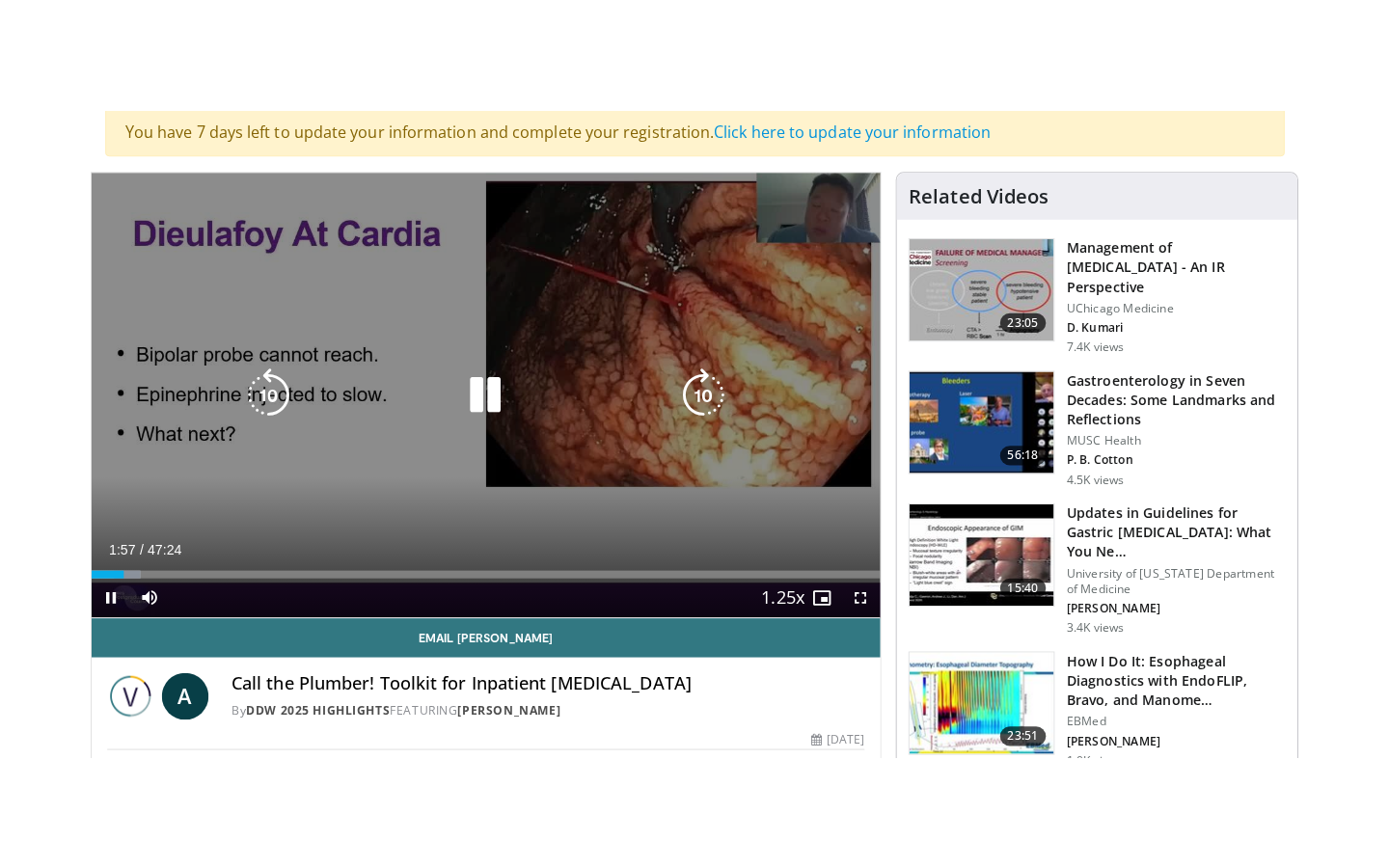 scroll, scrollTop: 170, scrollLeft: 0, axis: vertical 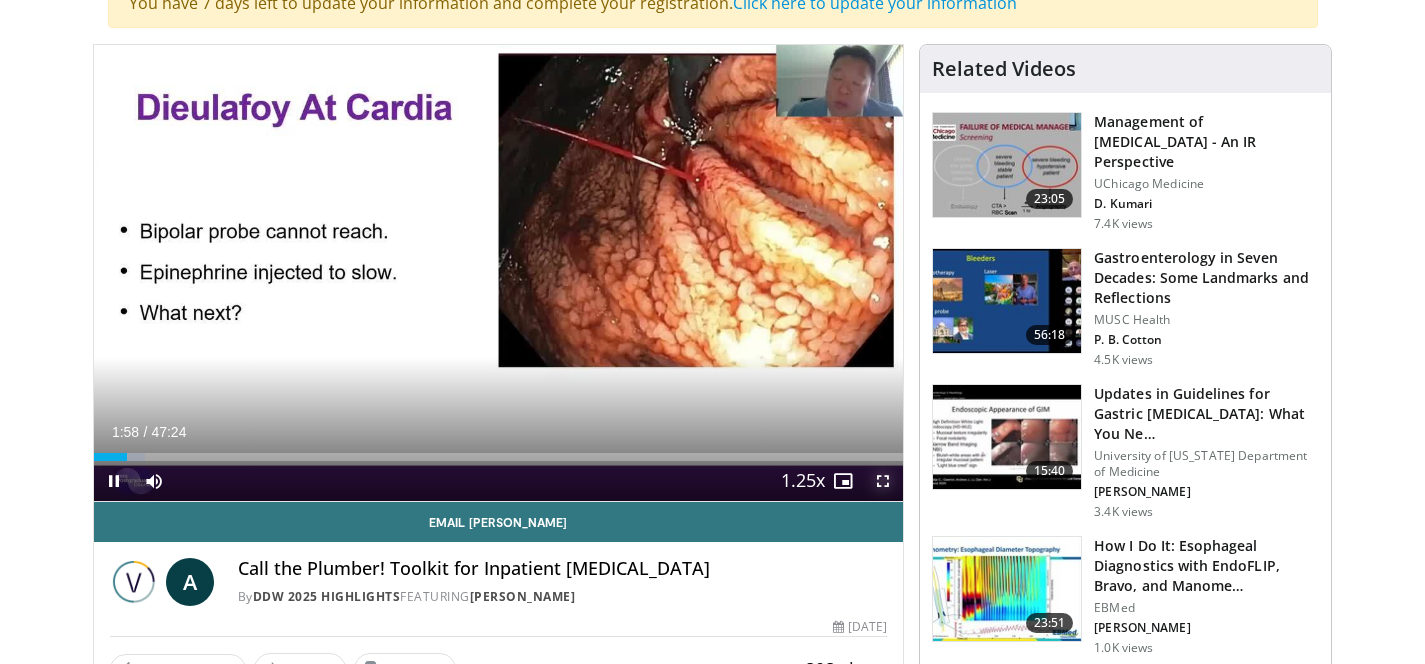 click at bounding box center (883, 481) 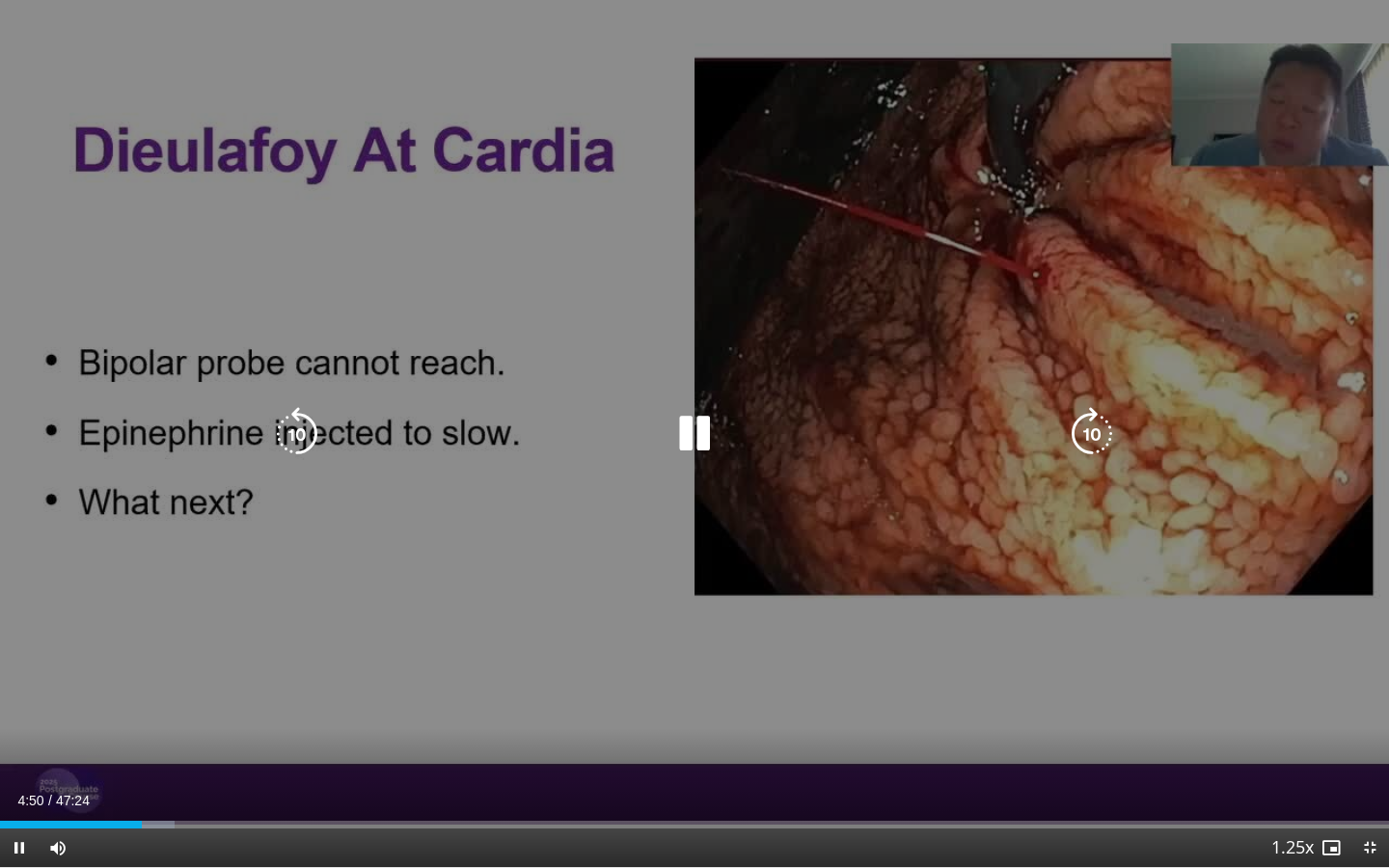 click at bounding box center (1092, 434) 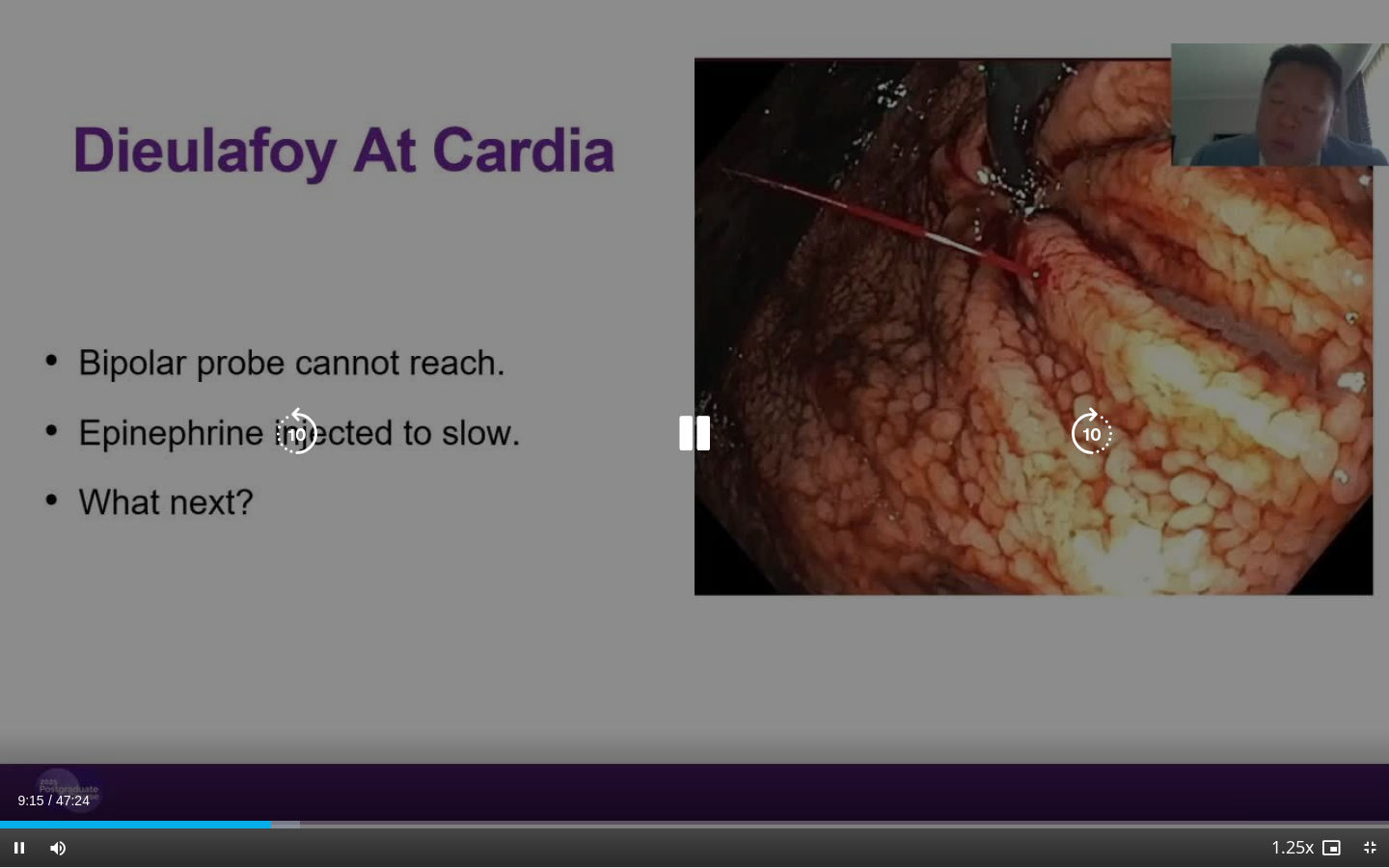 click at bounding box center (1092, 434) 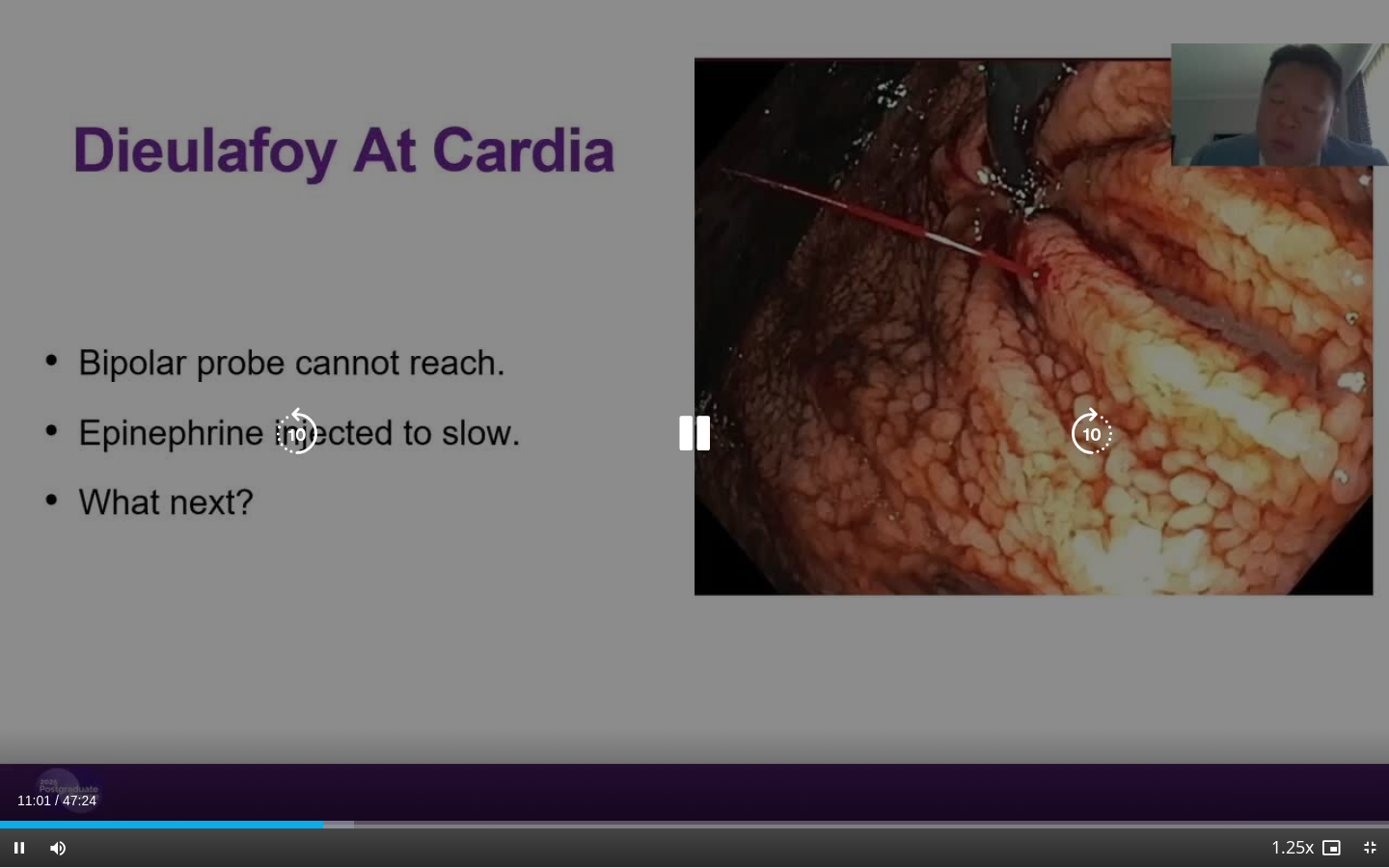 click at bounding box center (1092, 434) 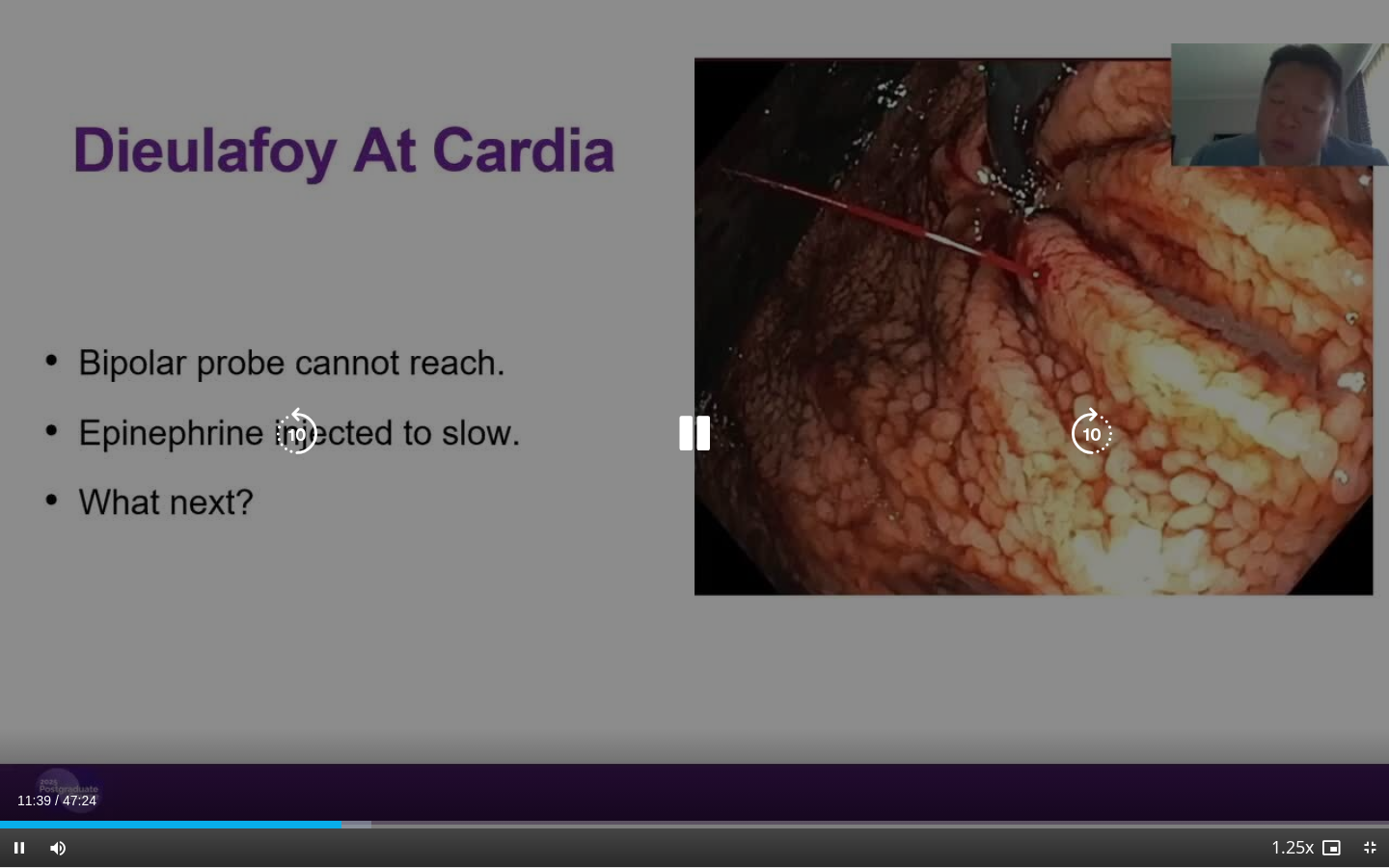 click at bounding box center [1092, 434] 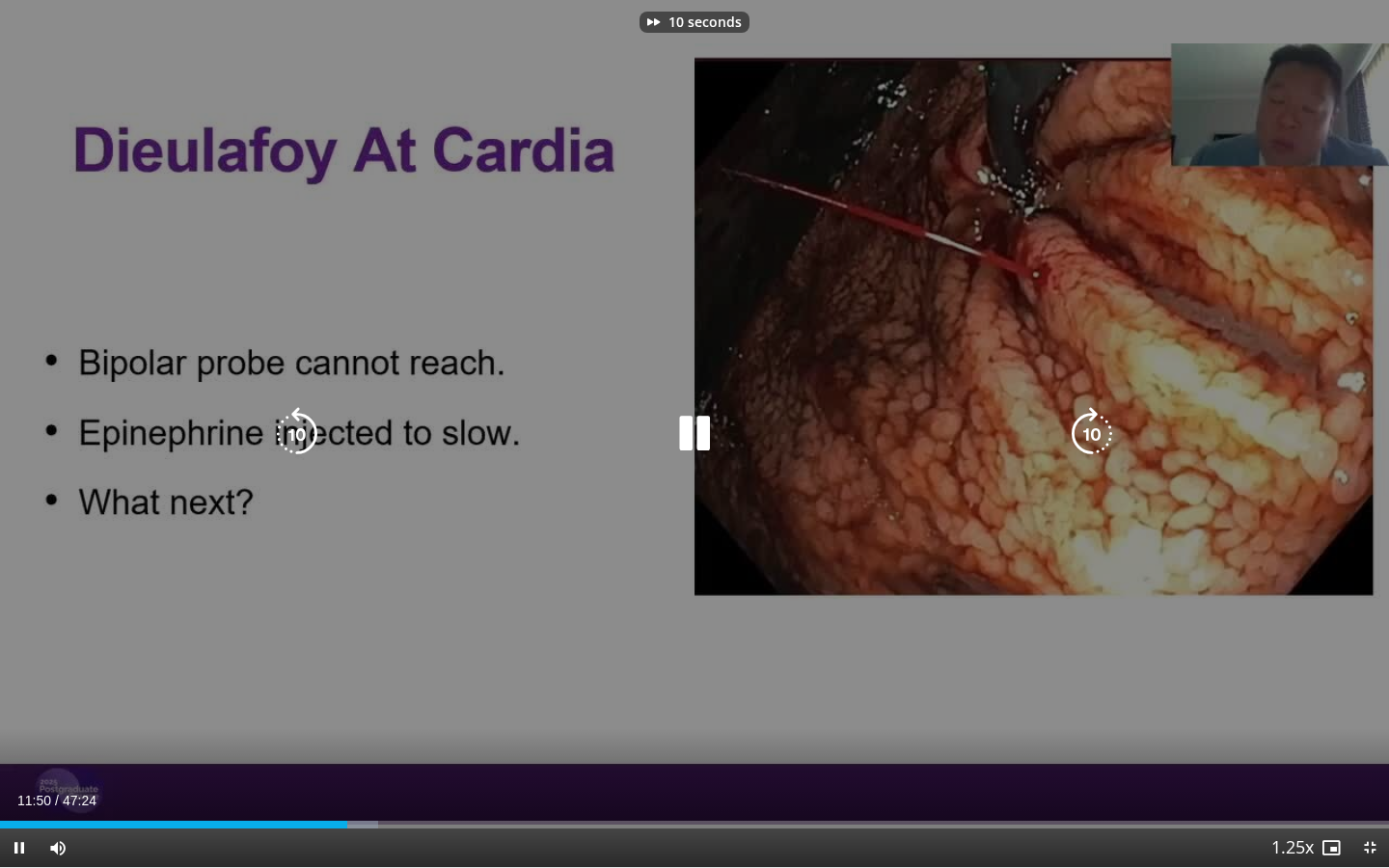 click at bounding box center [1092, 434] 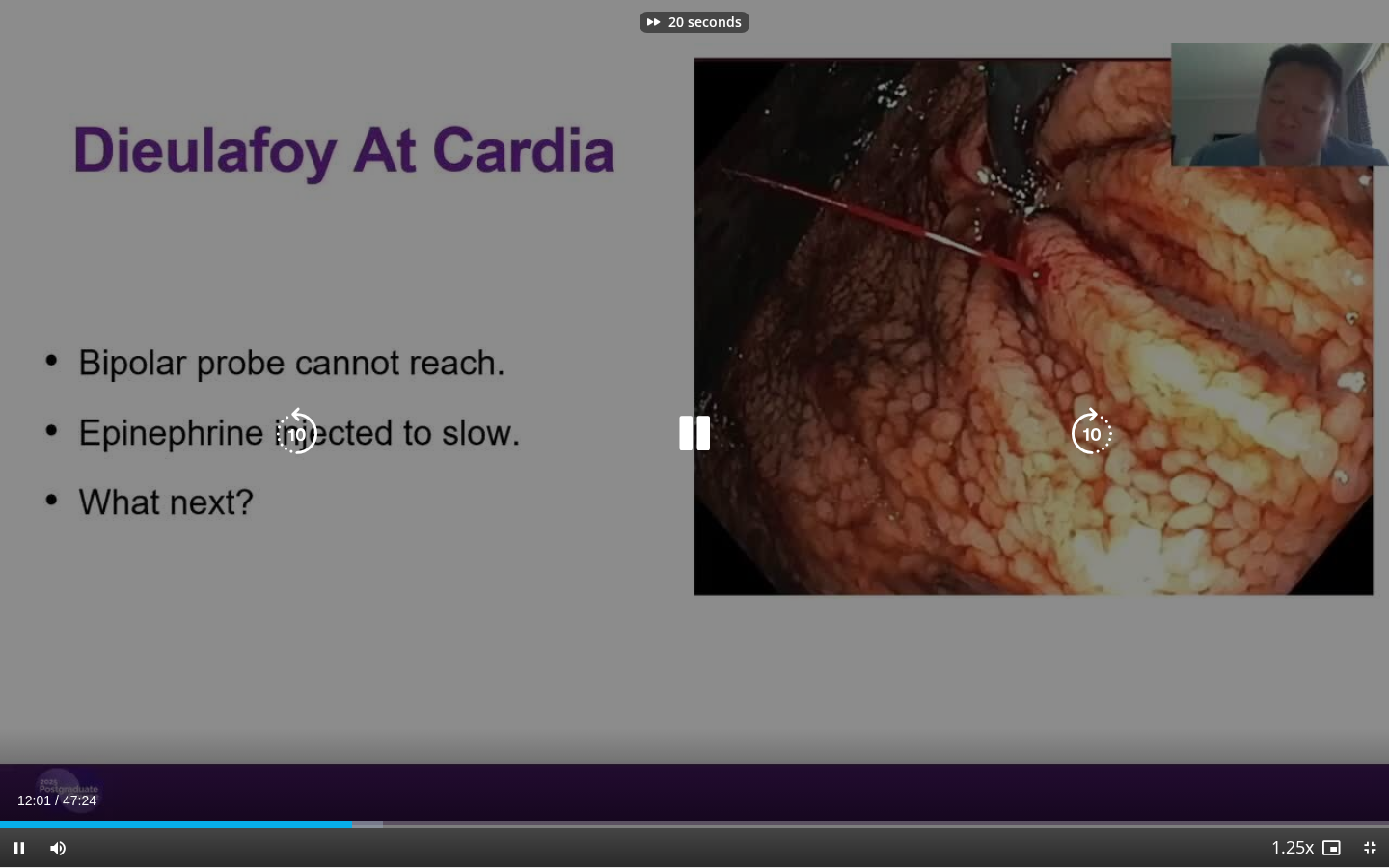 click at bounding box center [1092, 434] 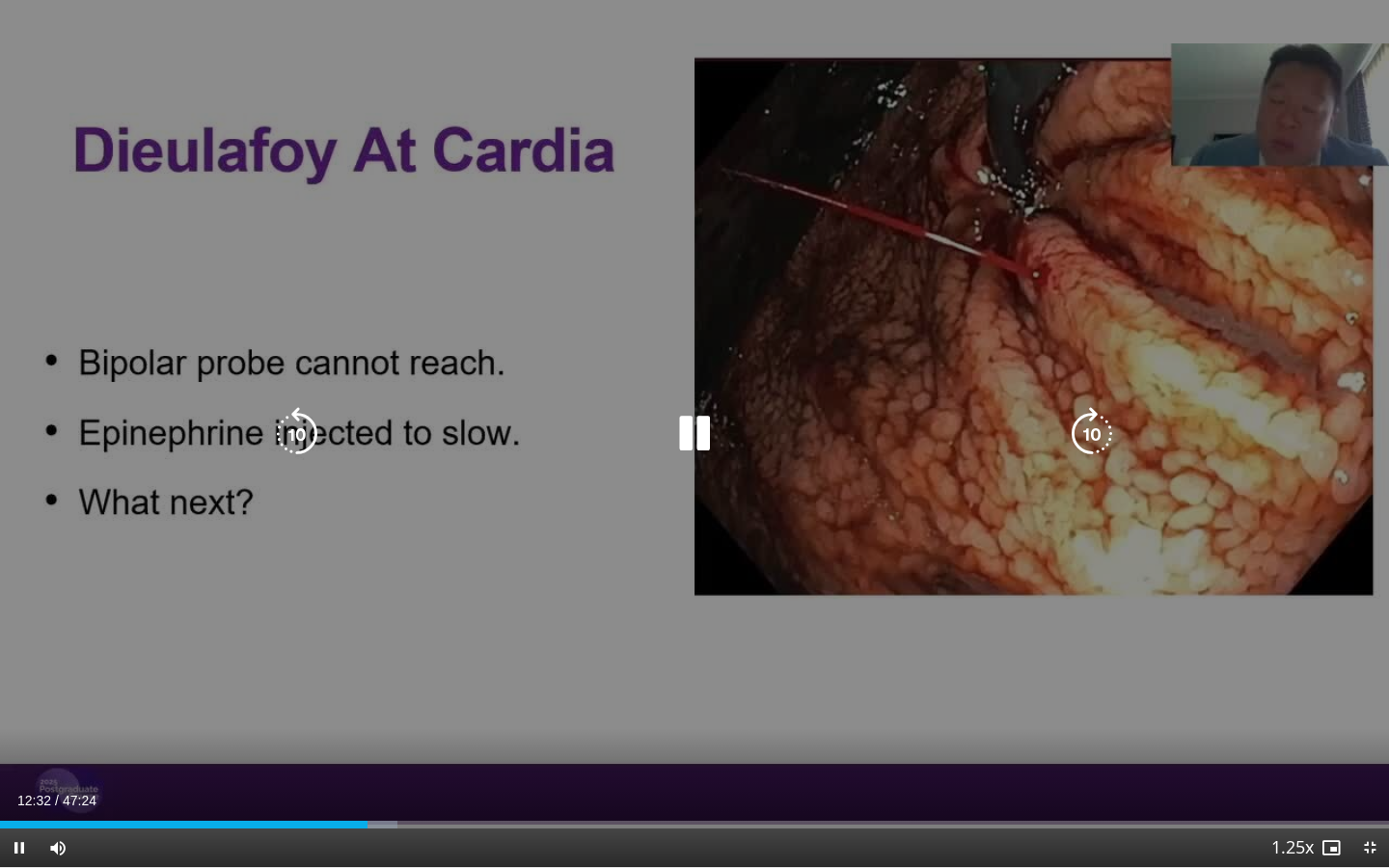 click at bounding box center [1092, 434] 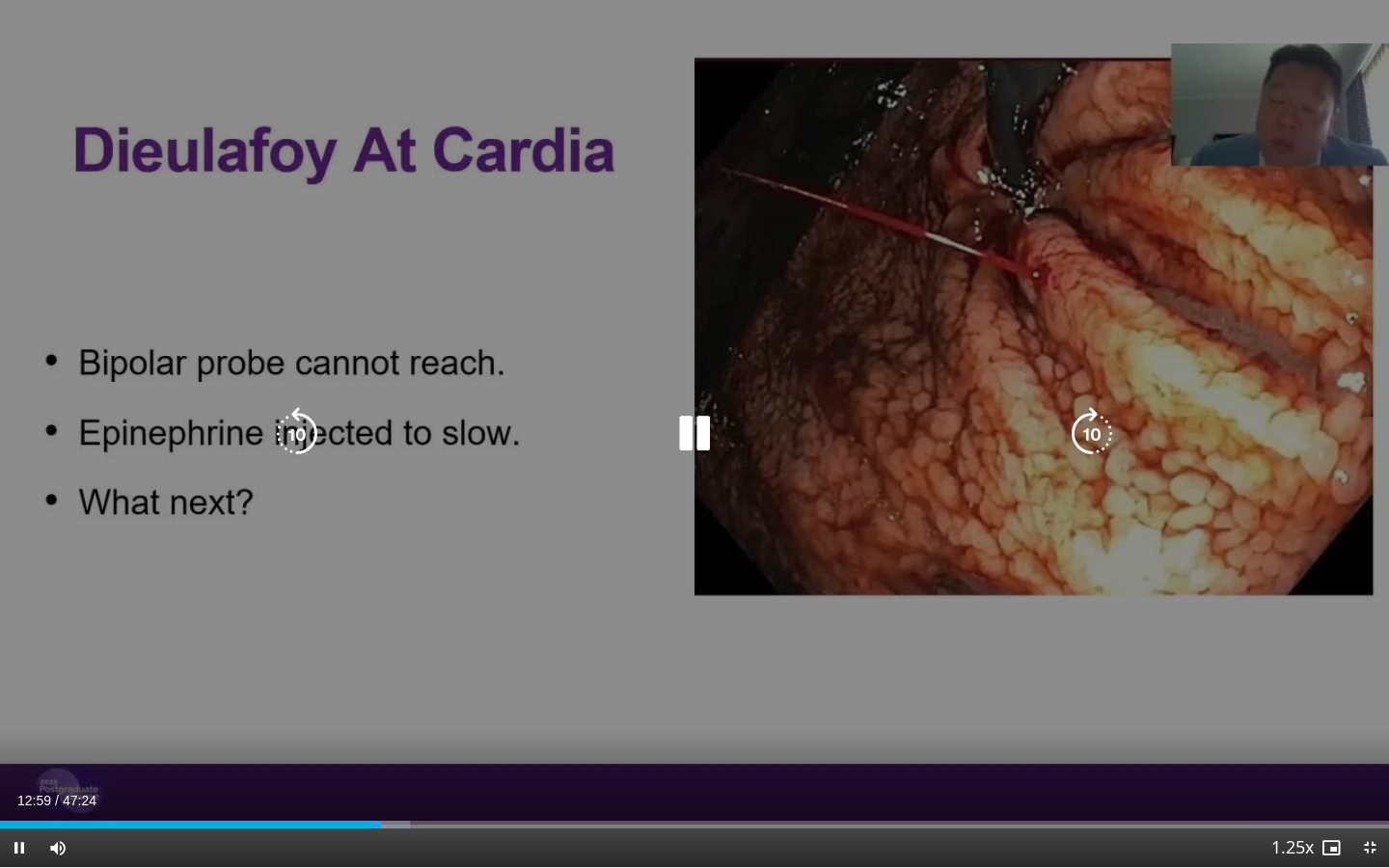 click at bounding box center (1092, 434) 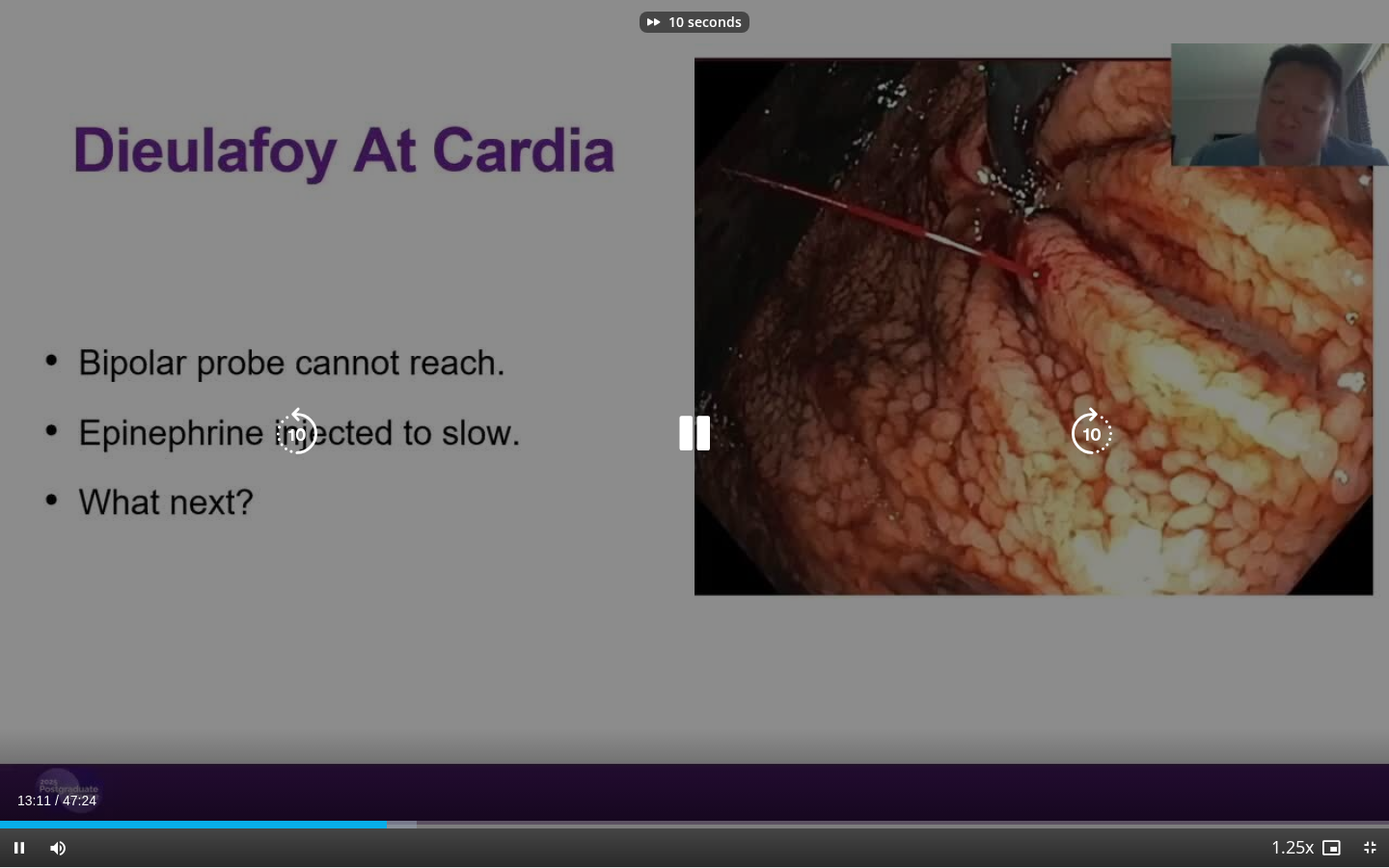 click at bounding box center [1092, 434] 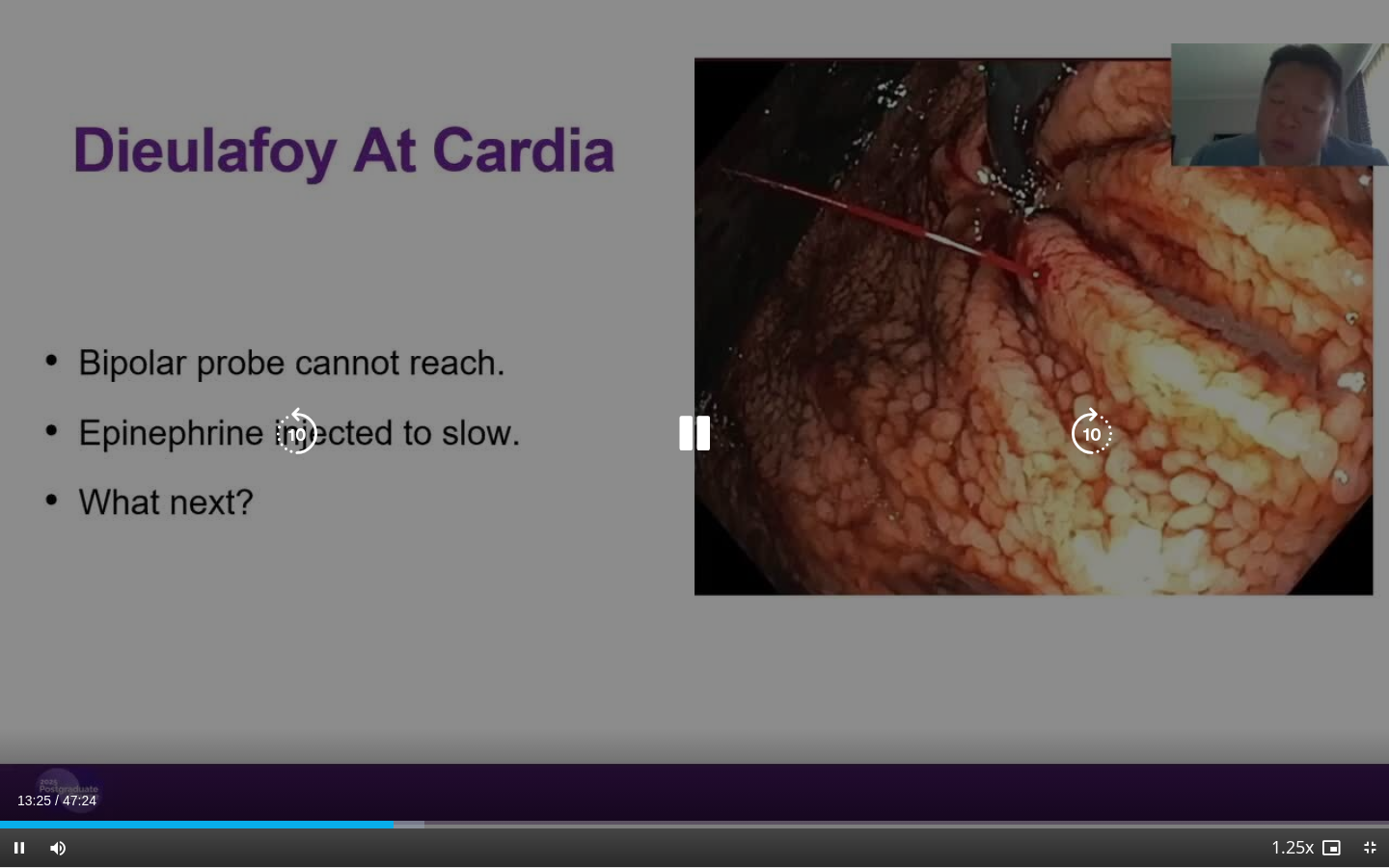 click at bounding box center [1092, 434] 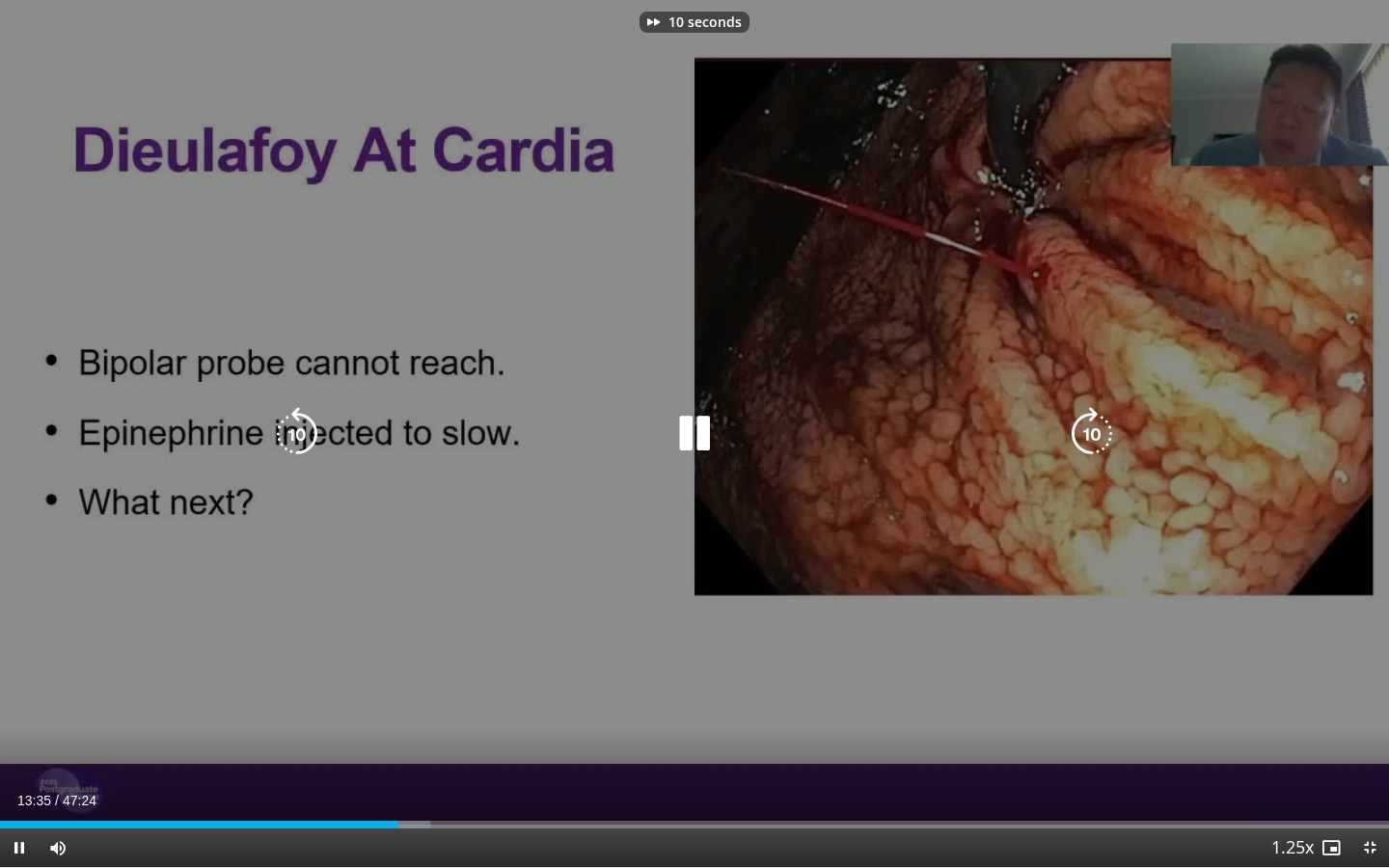 click at bounding box center [1092, 434] 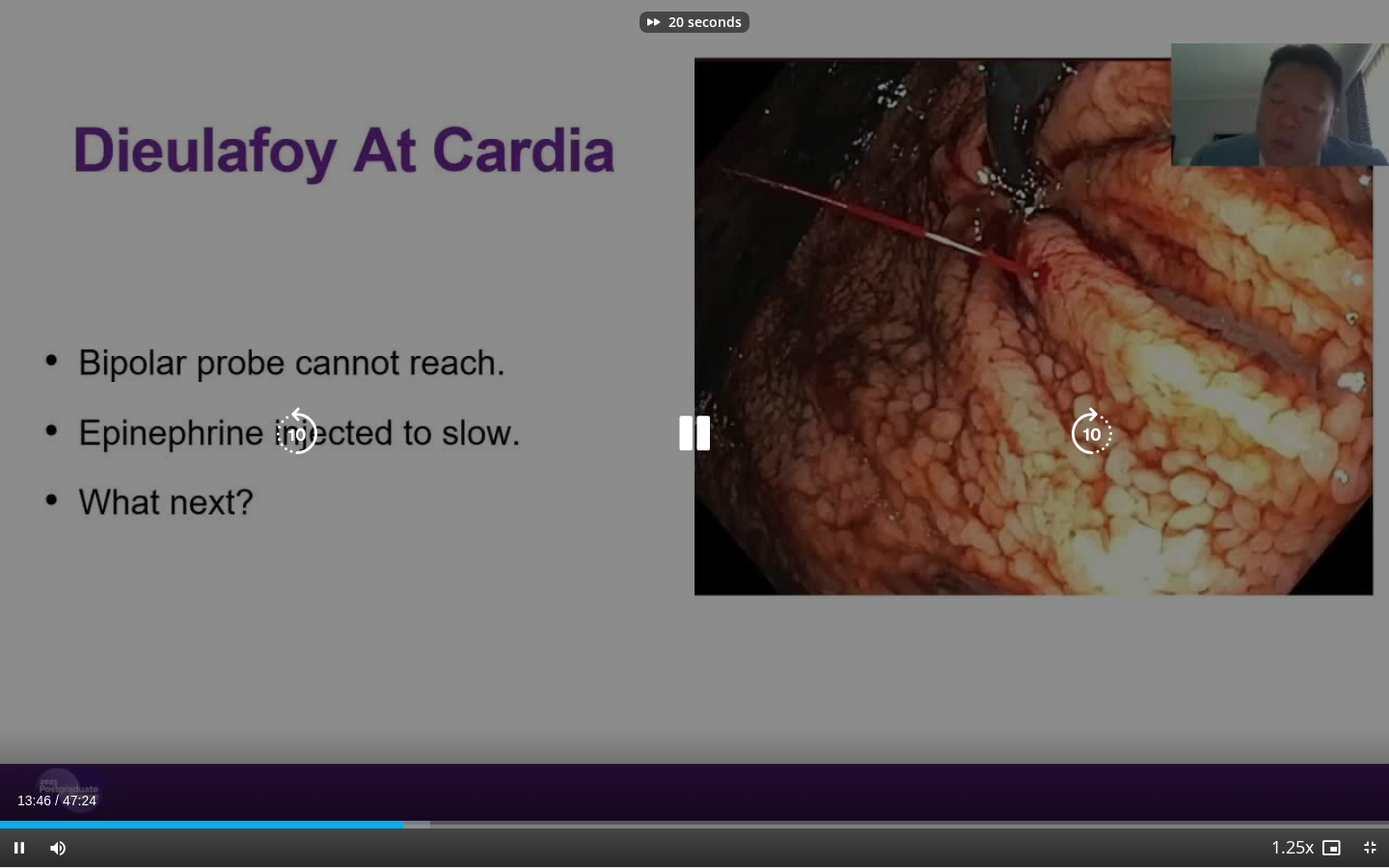 click at bounding box center [1092, 434] 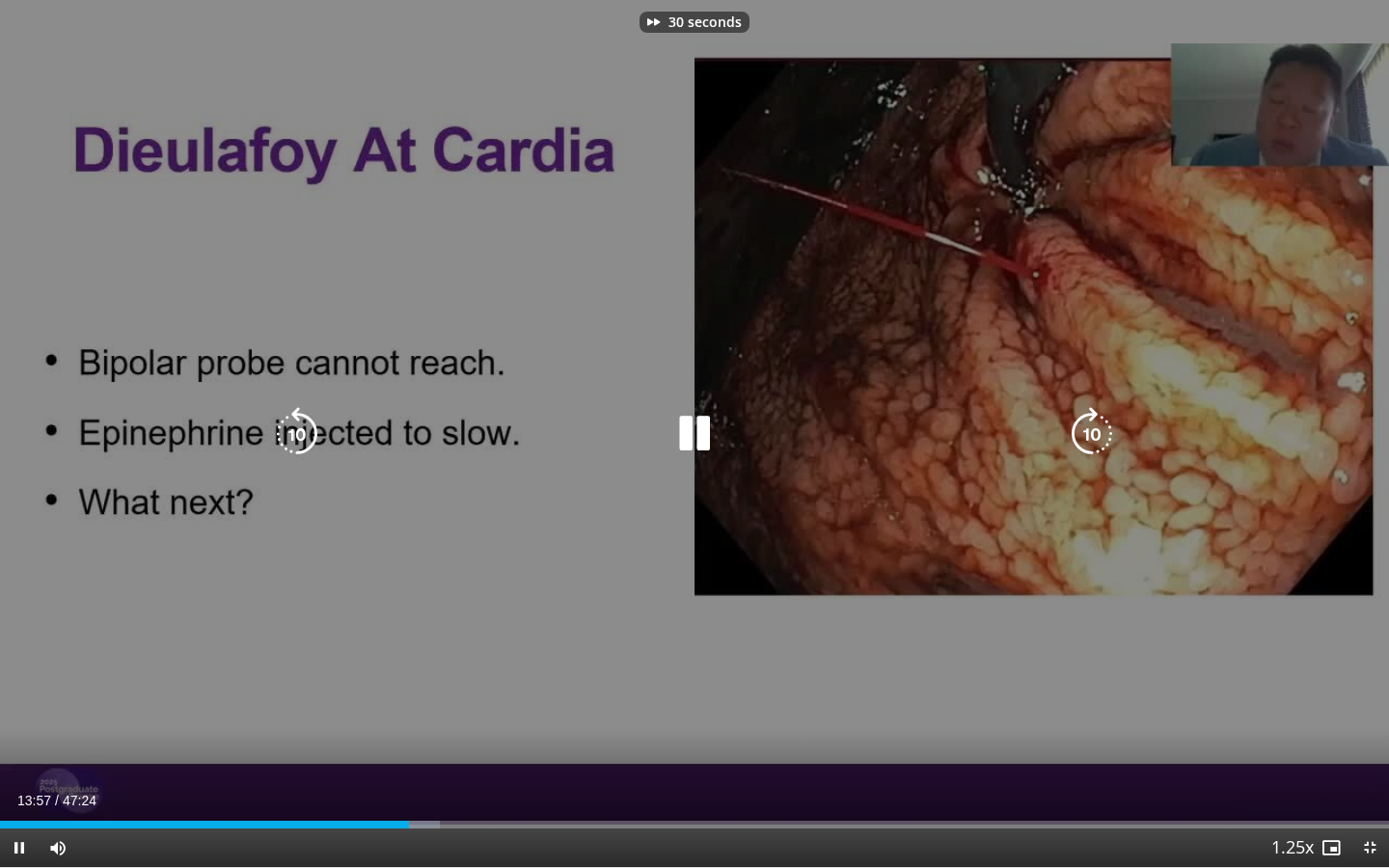 click at bounding box center [1092, 434] 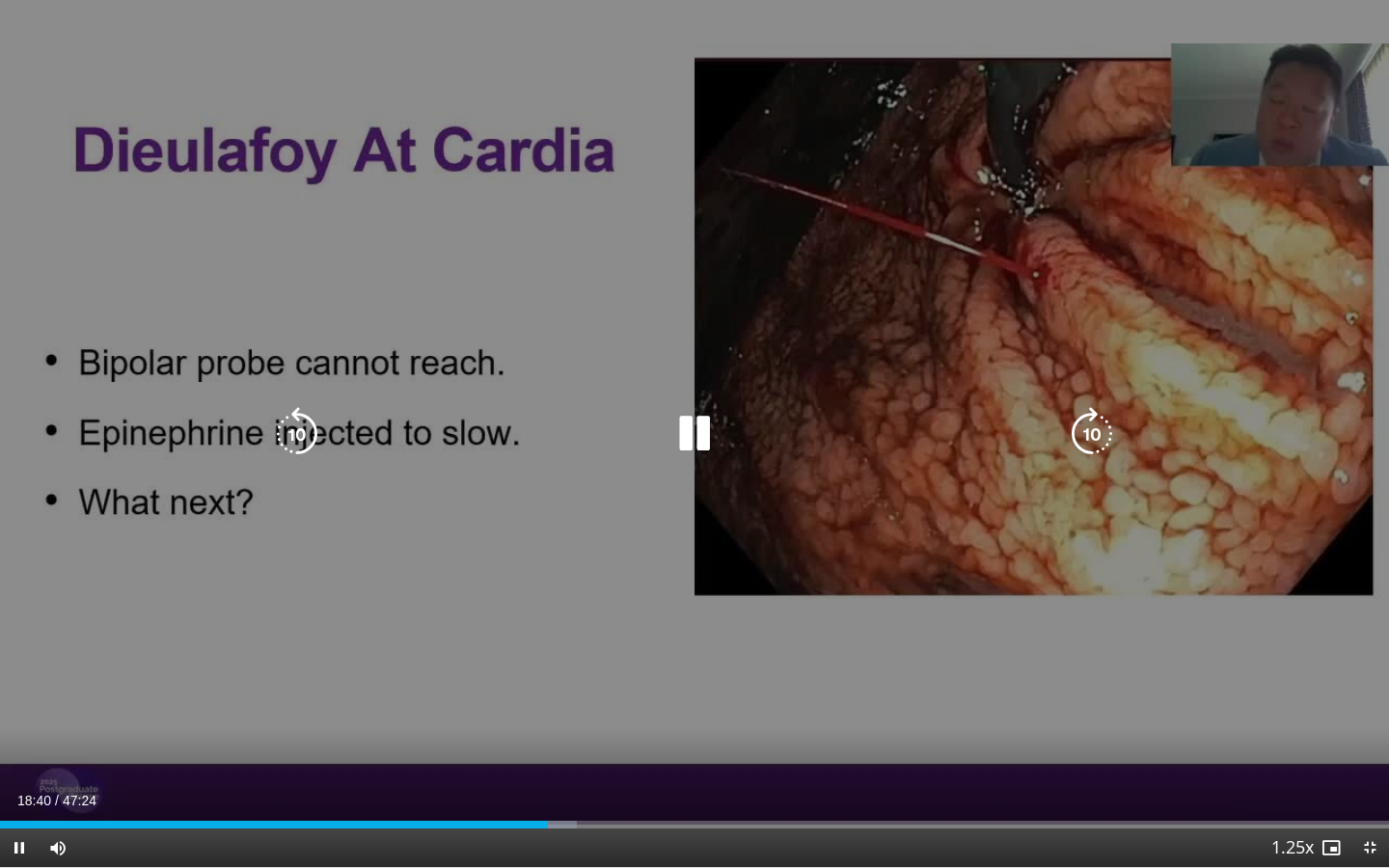 click at bounding box center (1092, 434) 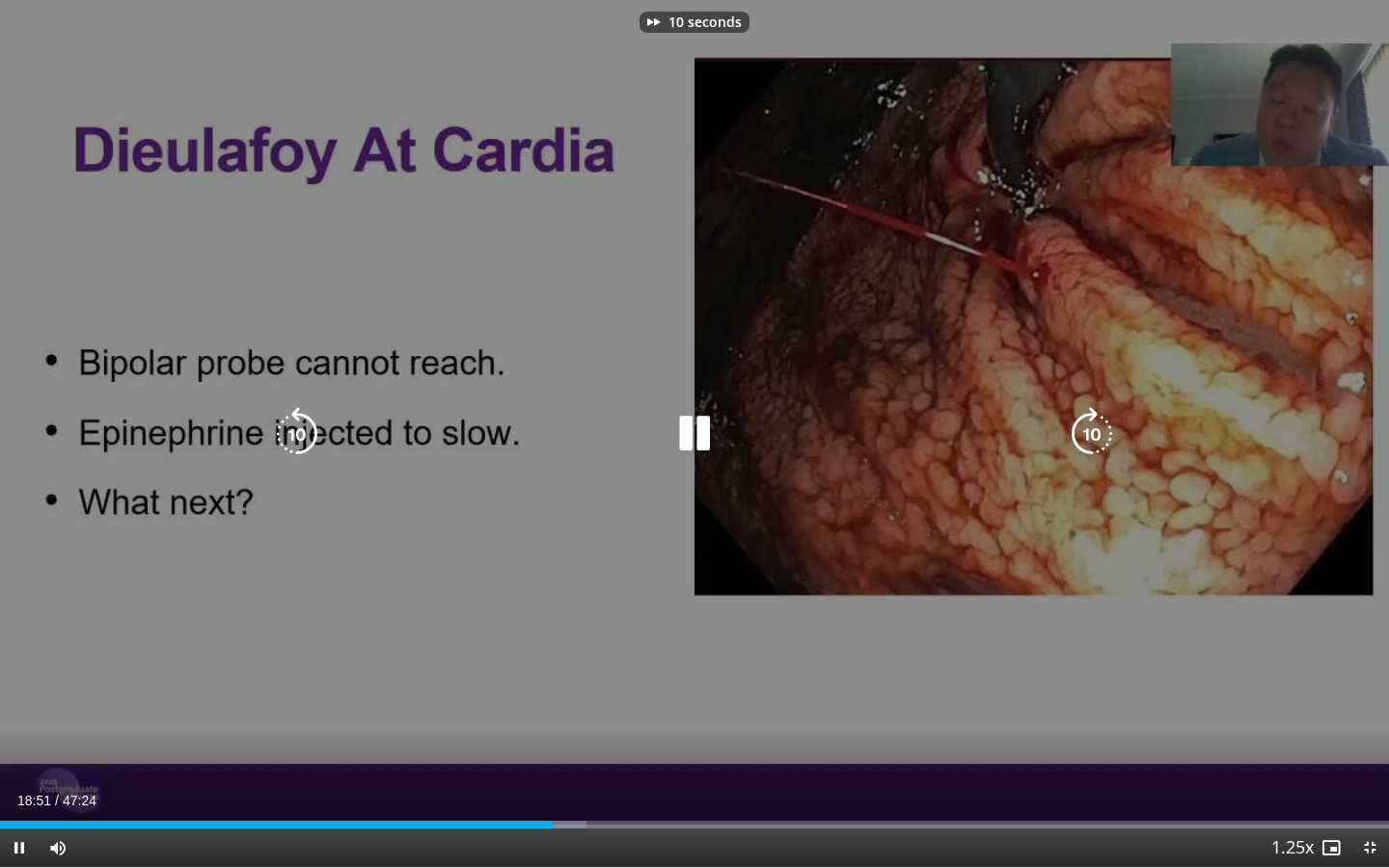 click at bounding box center (1092, 434) 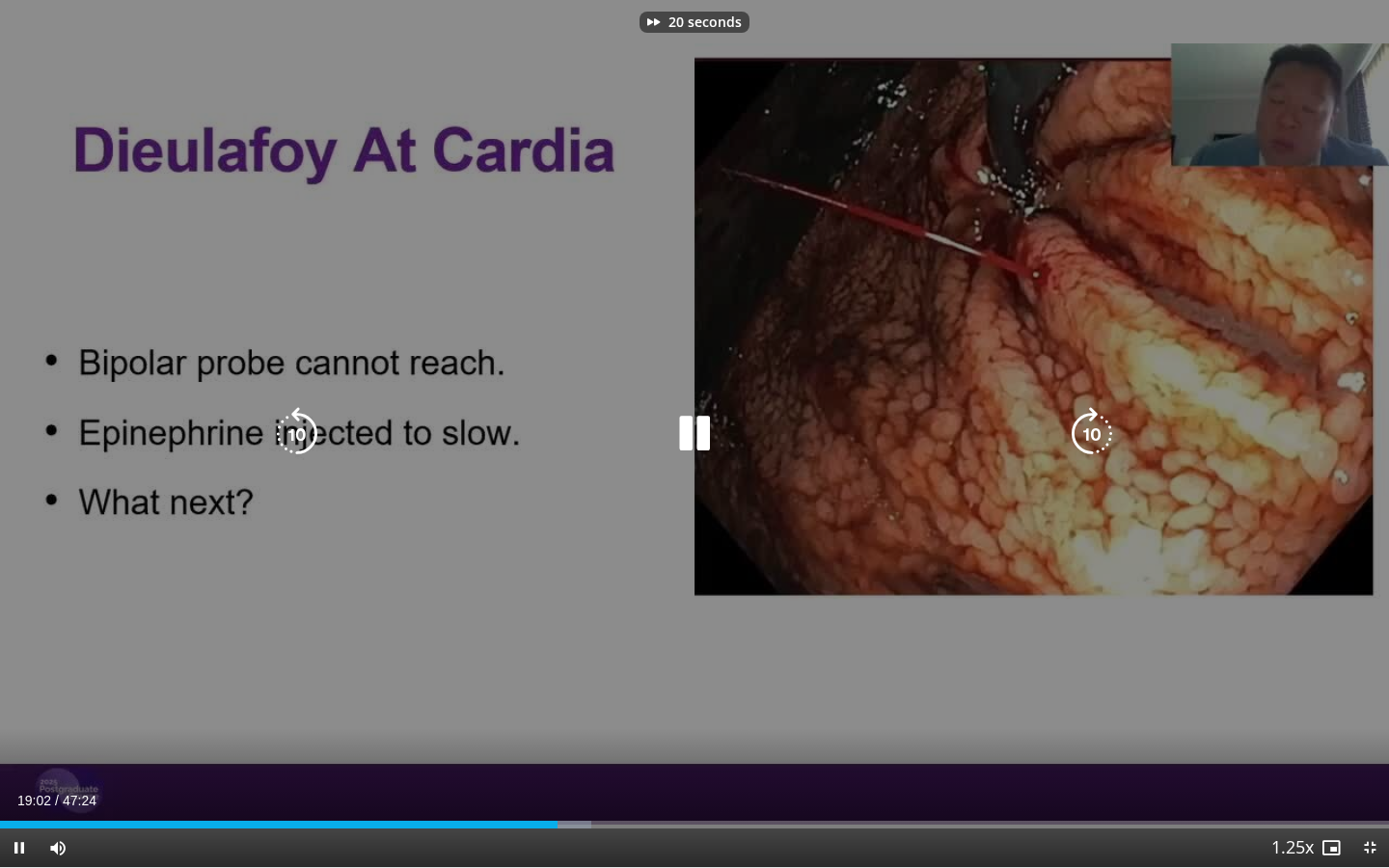 click at bounding box center (1092, 434) 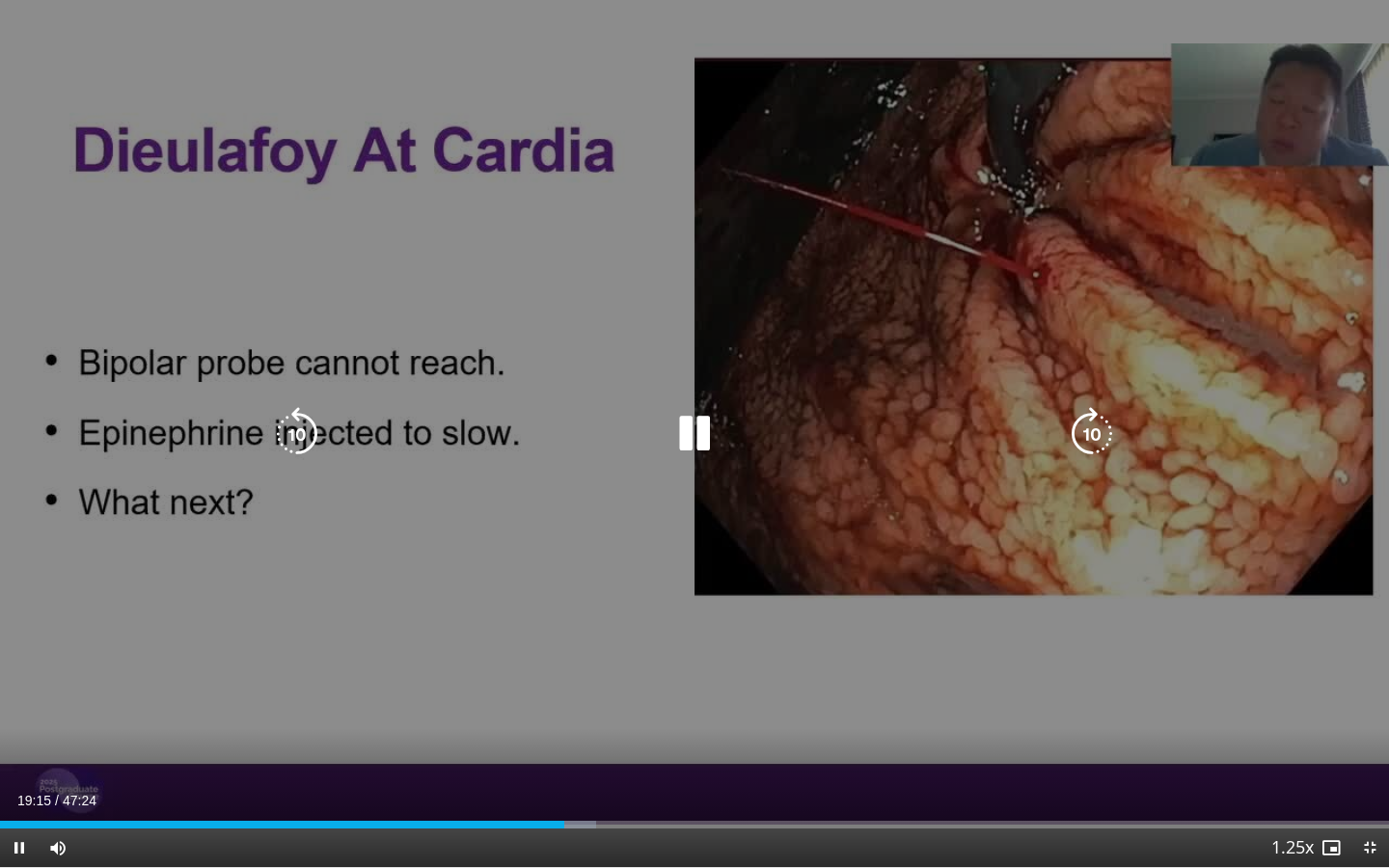 click at bounding box center [297, 434] 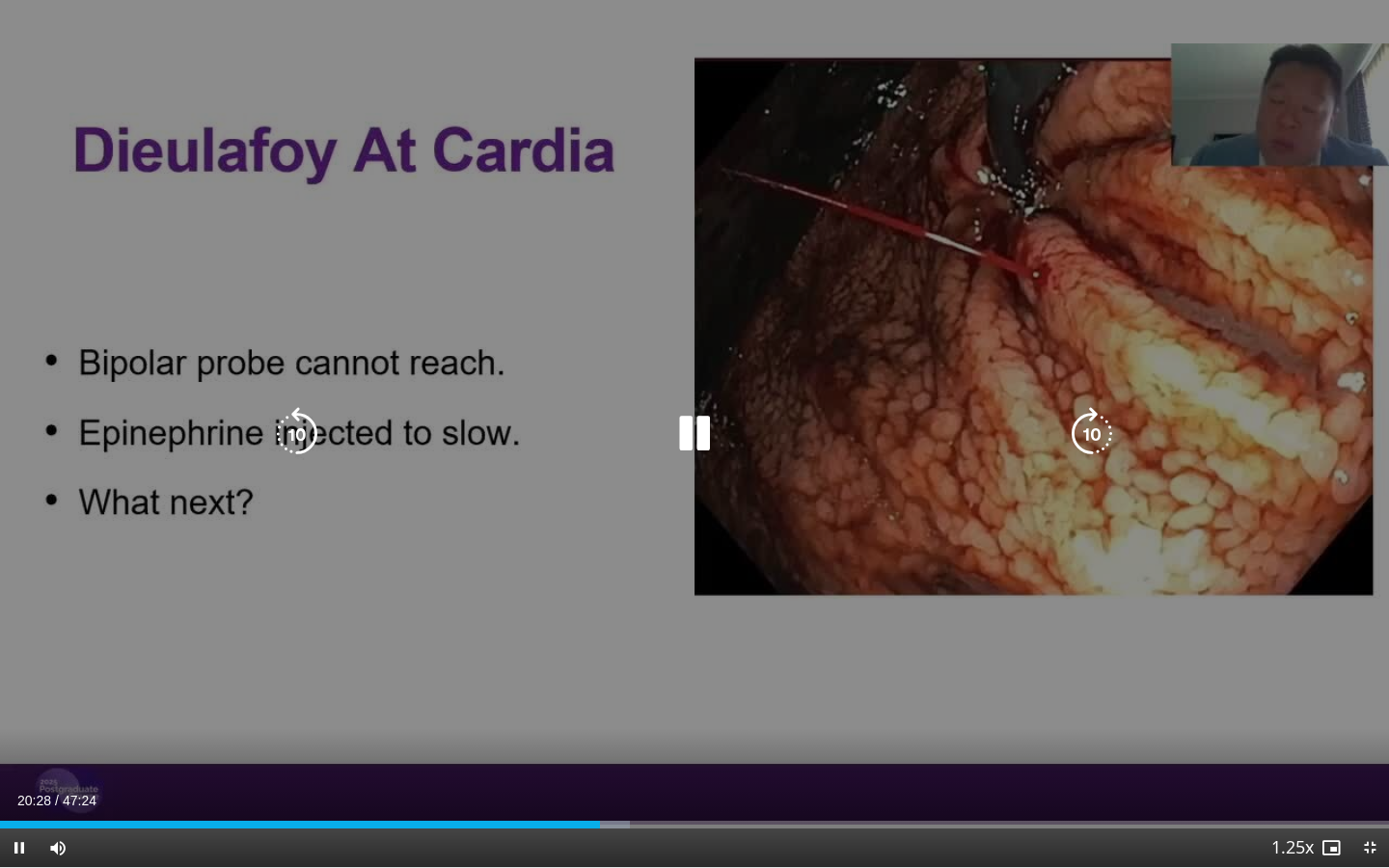 click at bounding box center (694, 434) 